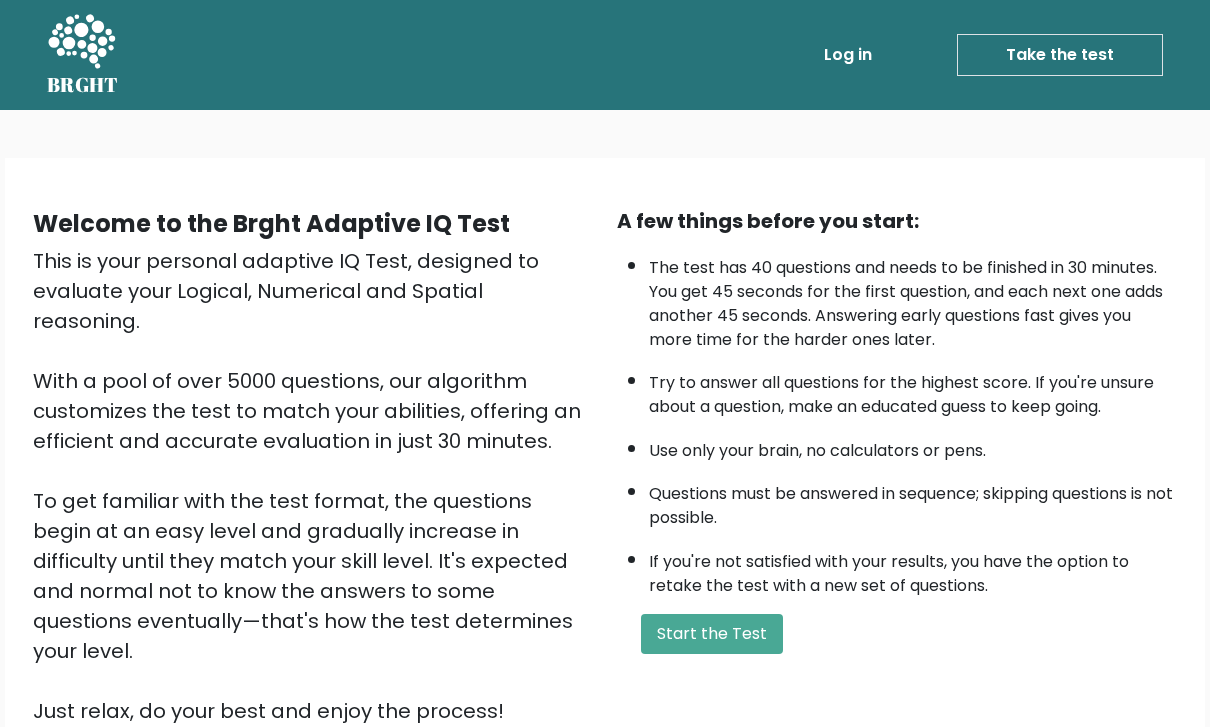 scroll, scrollTop: 0, scrollLeft: 0, axis: both 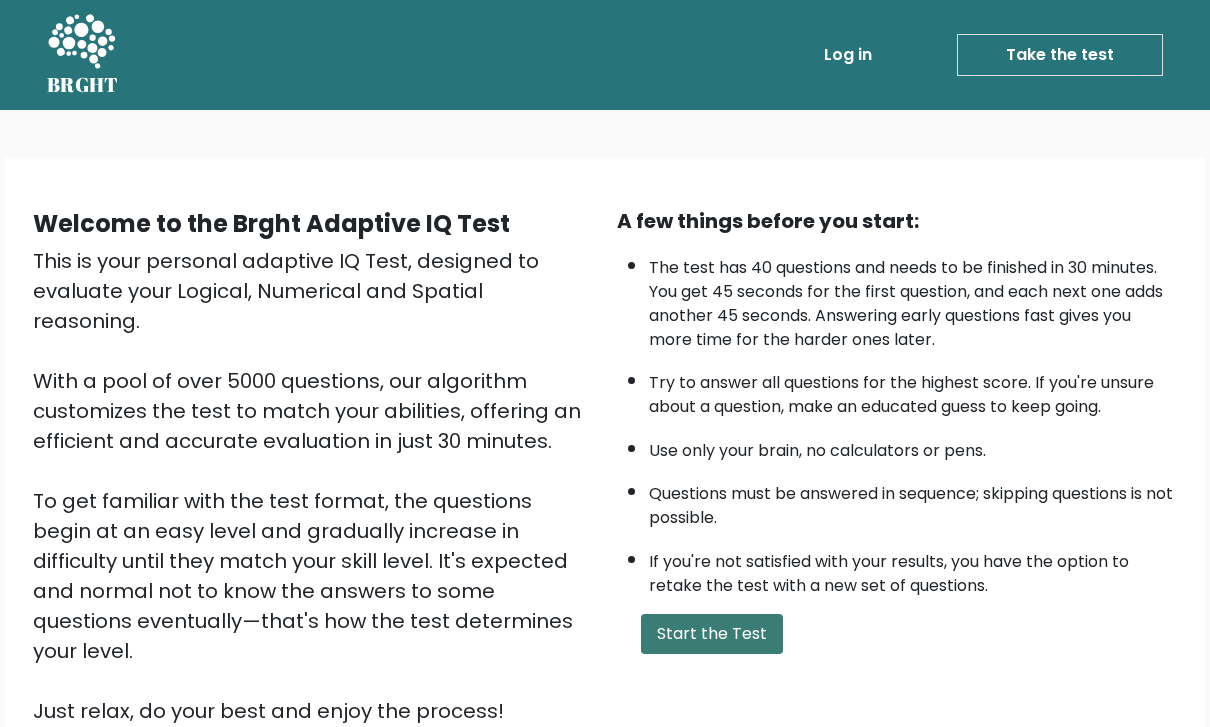 click on "Start the Test" at bounding box center [712, 634] 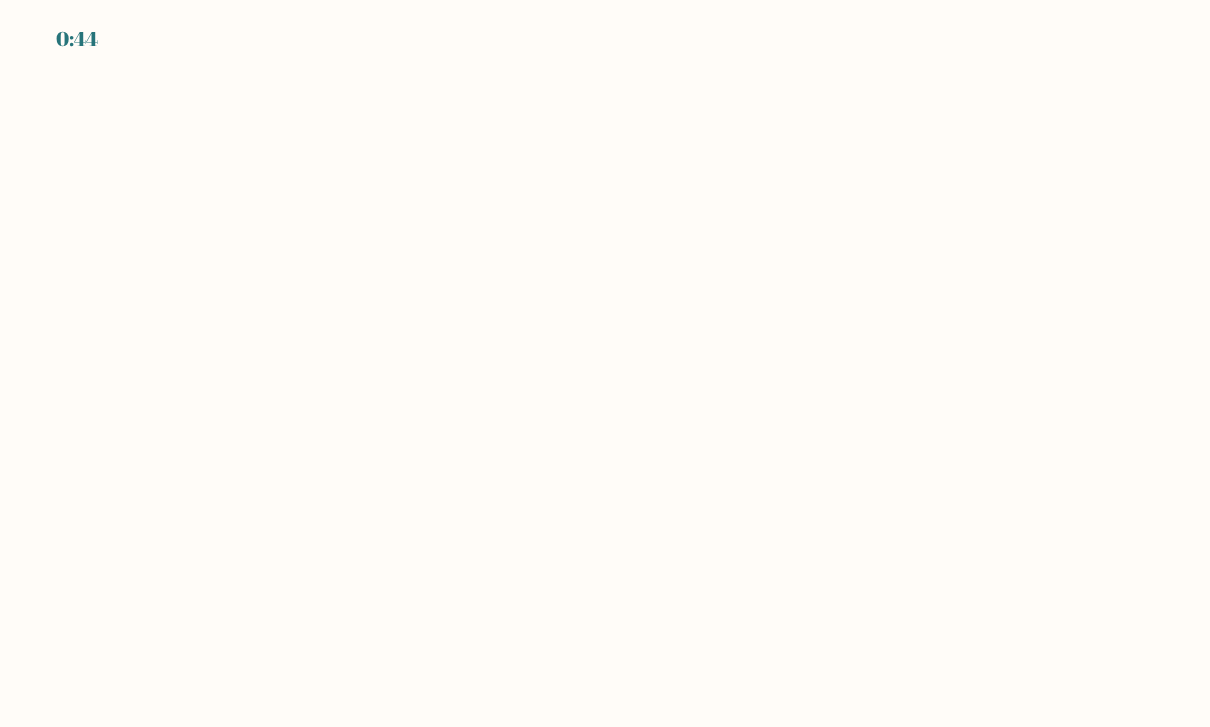 scroll, scrollTop: 0, scrollLeft: 0, axis: both 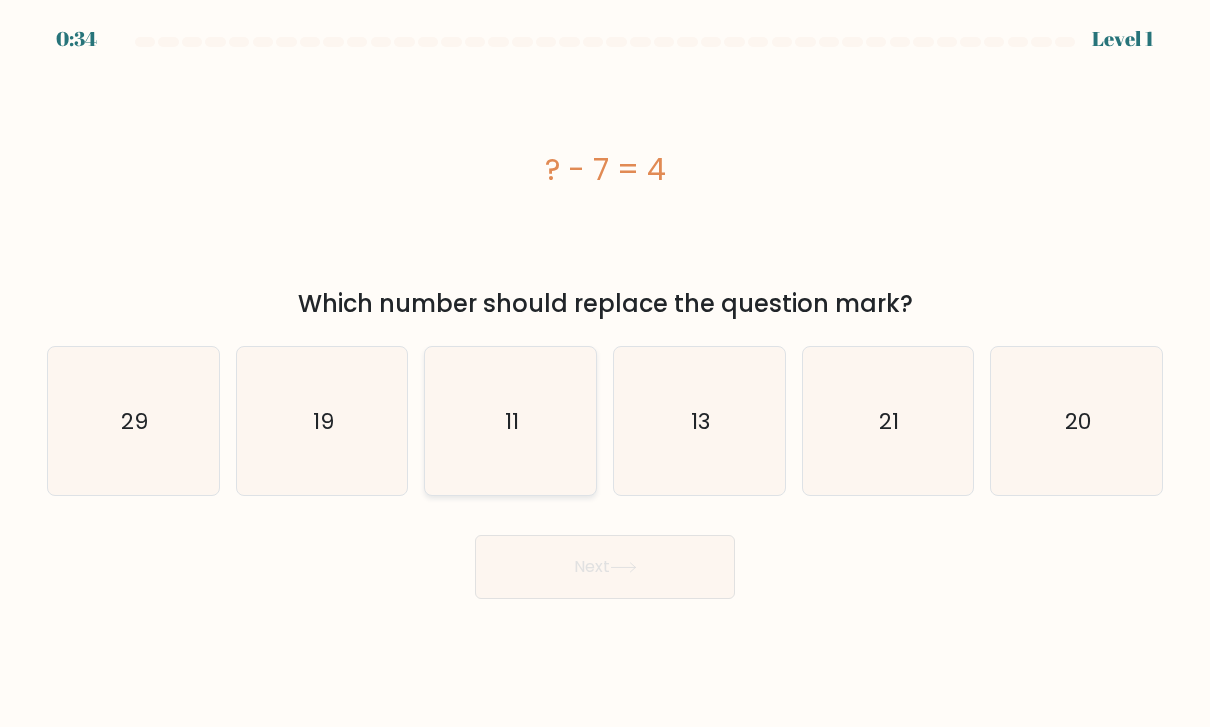 click on "11" at bounding box center [511, 421] 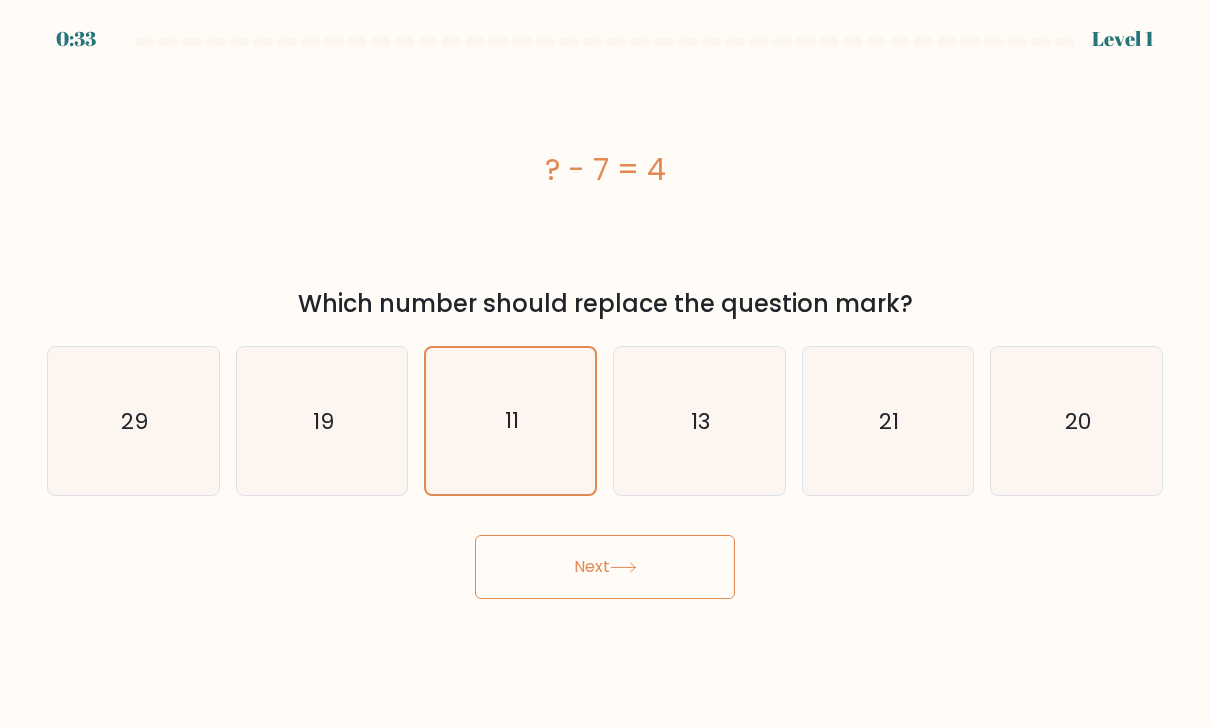 click on "Next" at bounding box center (605, 567) 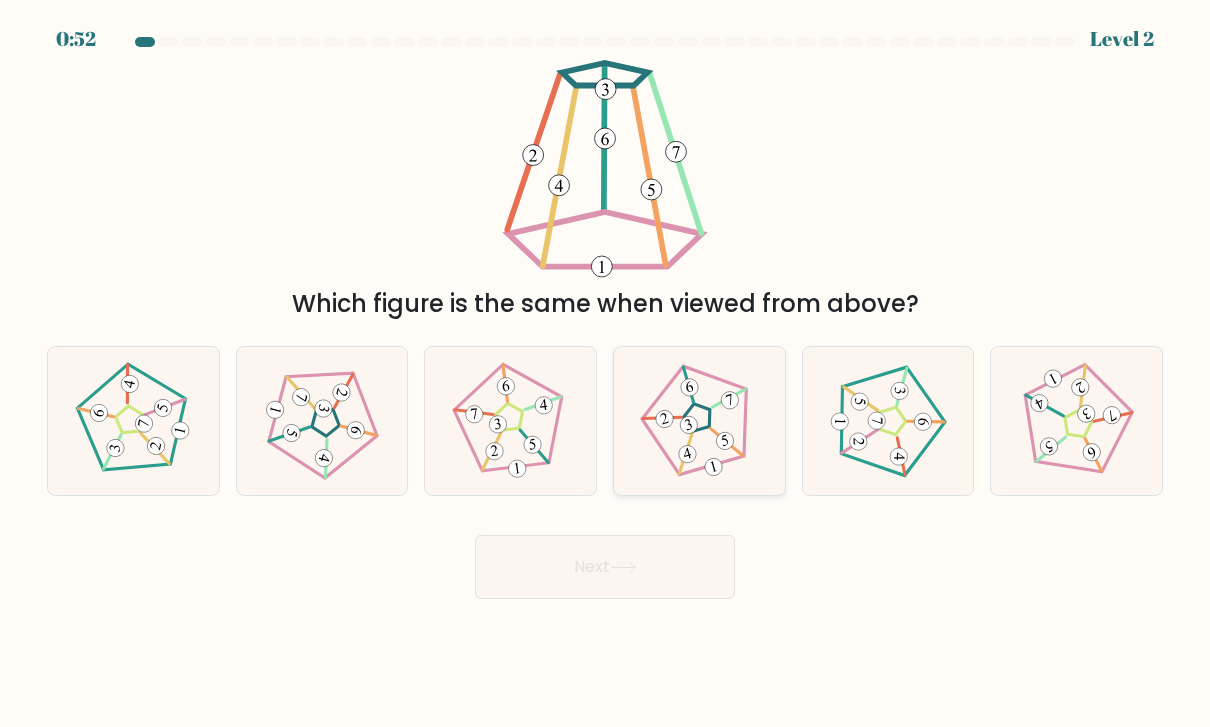 click at bounding box center (699, 421) 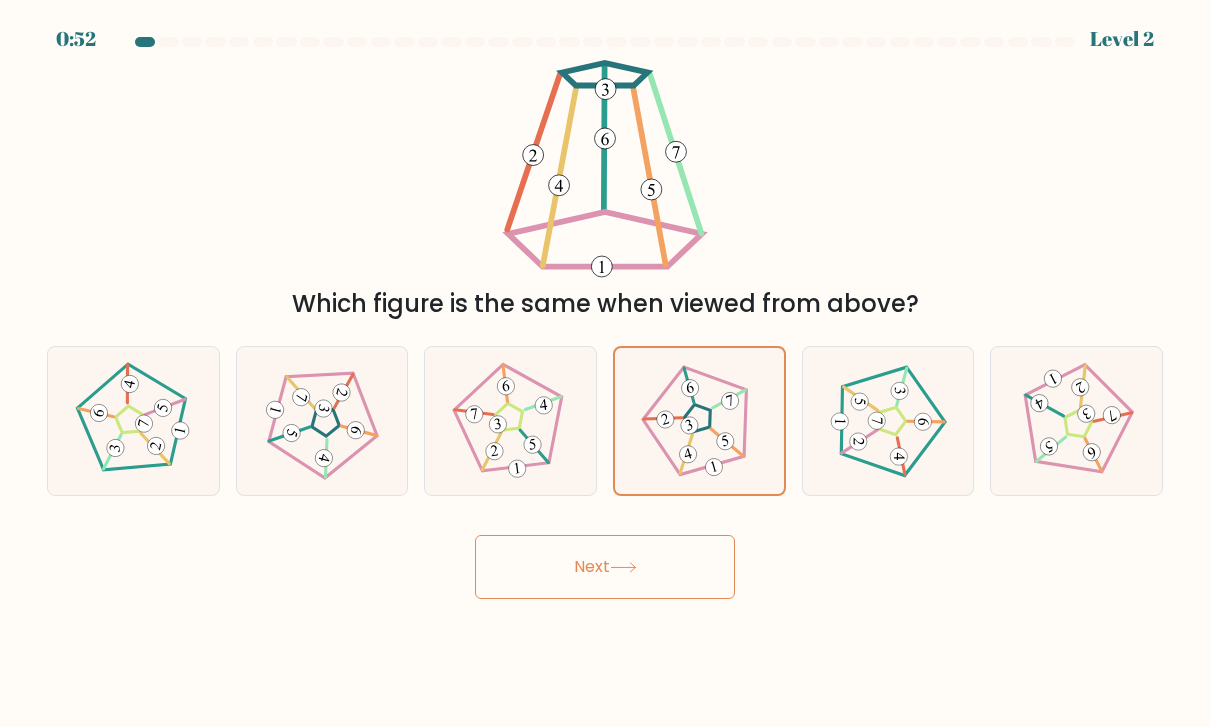 click on "Next" at bounding box center (605, 567) 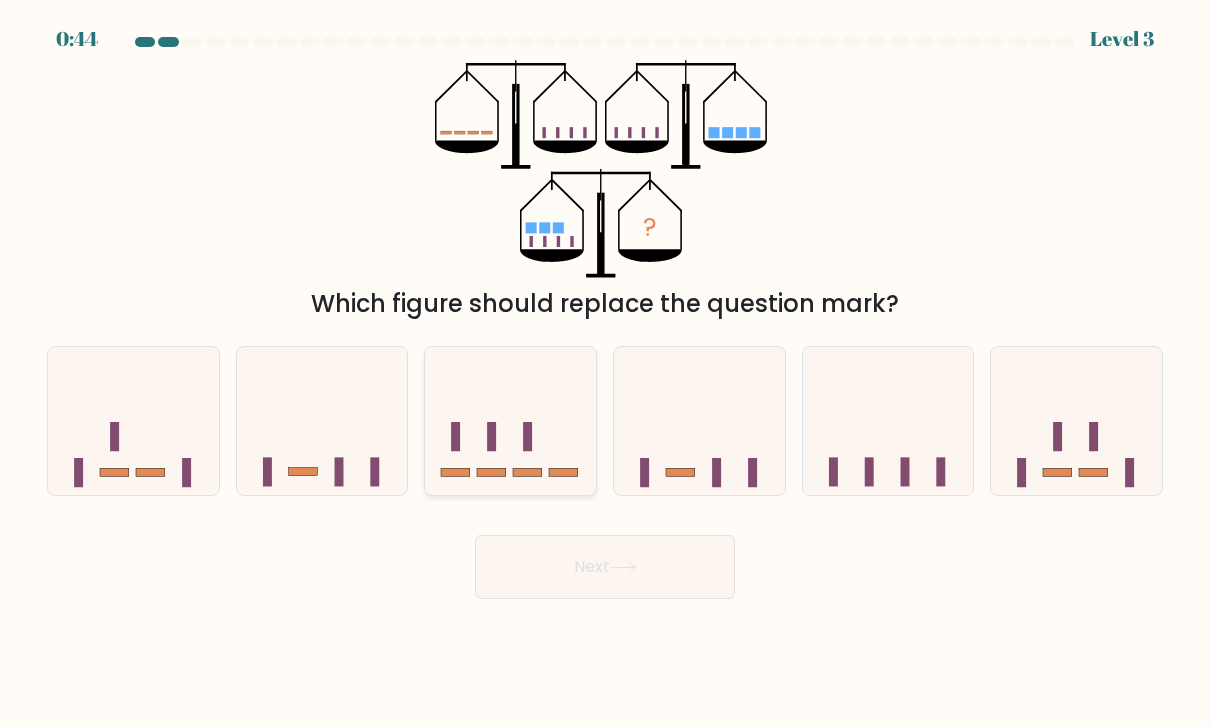 click at bounding box center (510, 420) 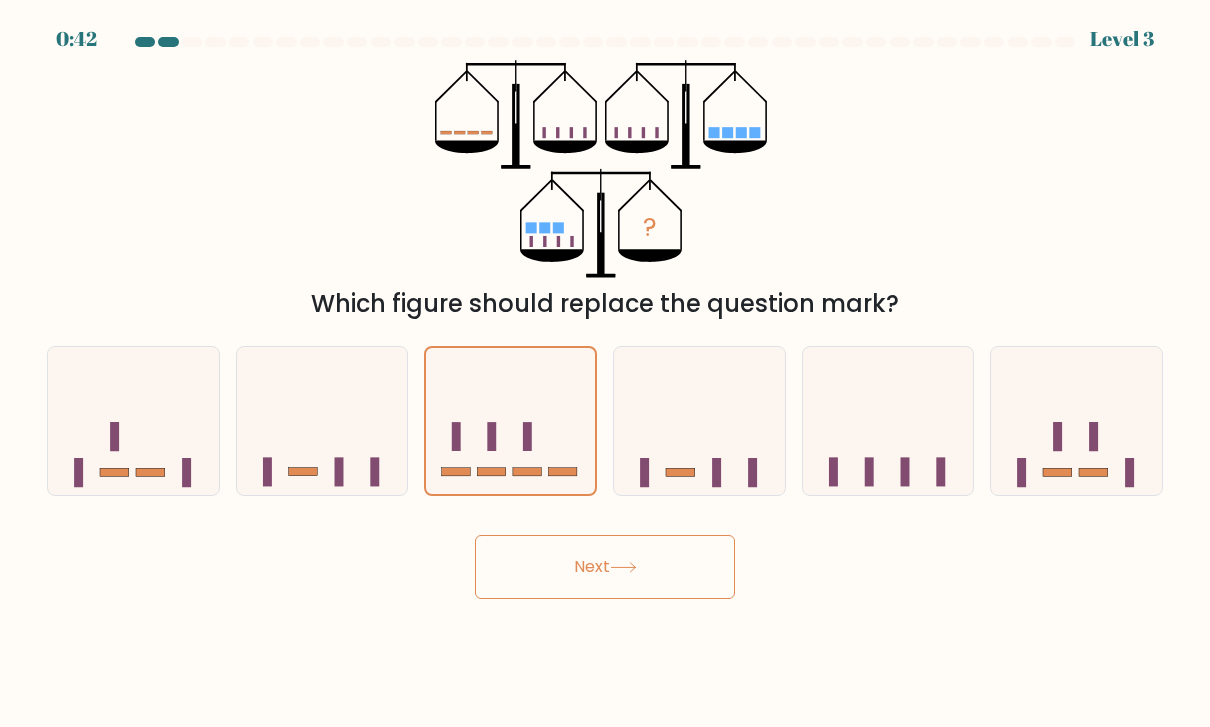 click on "Next" at bounding box center (605, 567) 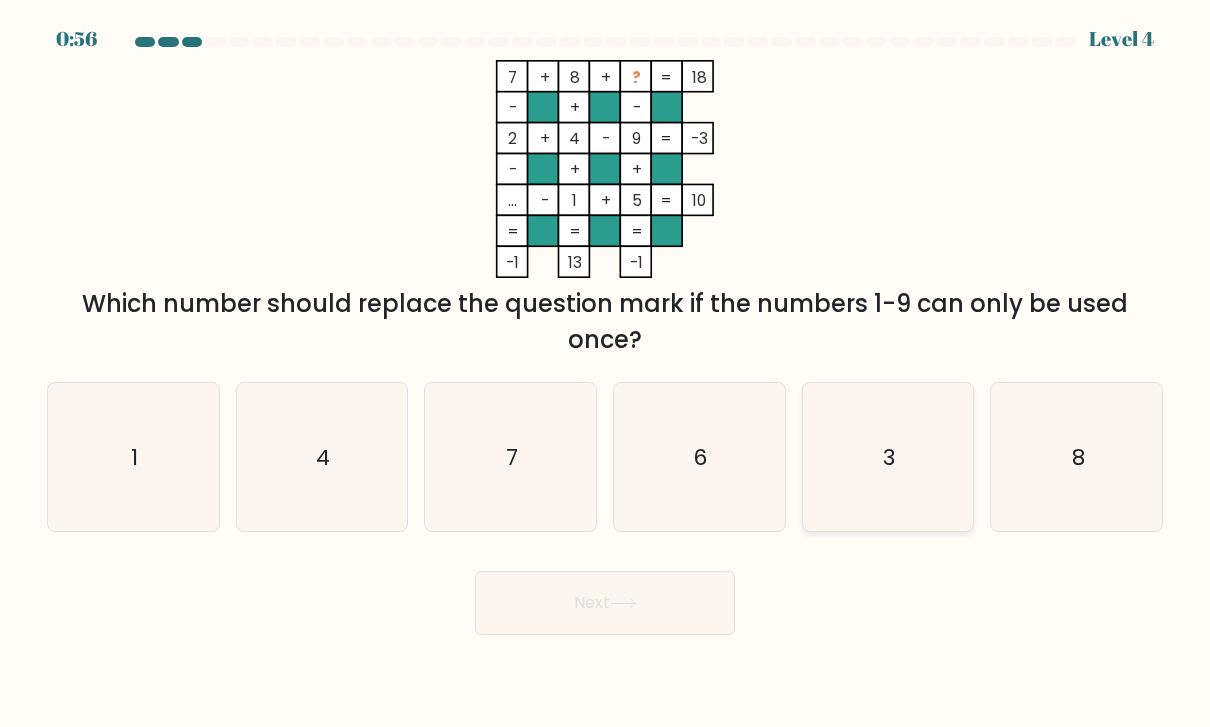 click on "3" at bounding box center [888, 457] 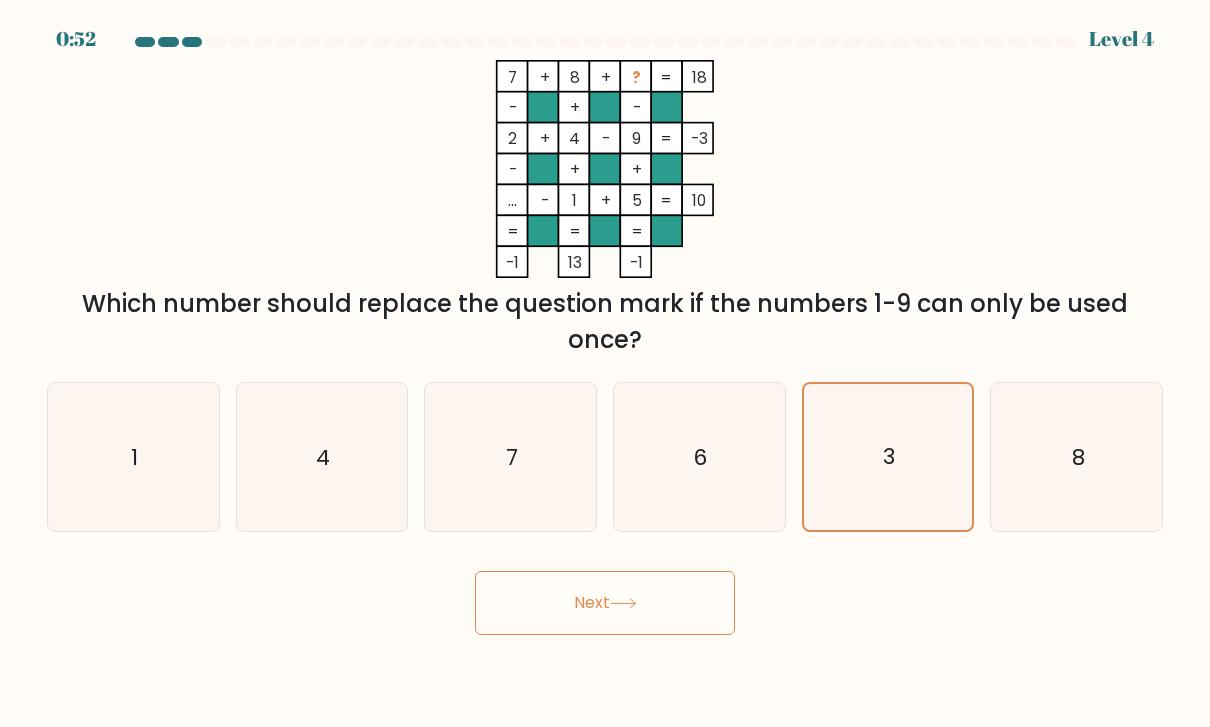 click on "Next" at bounding box center [605, 603] 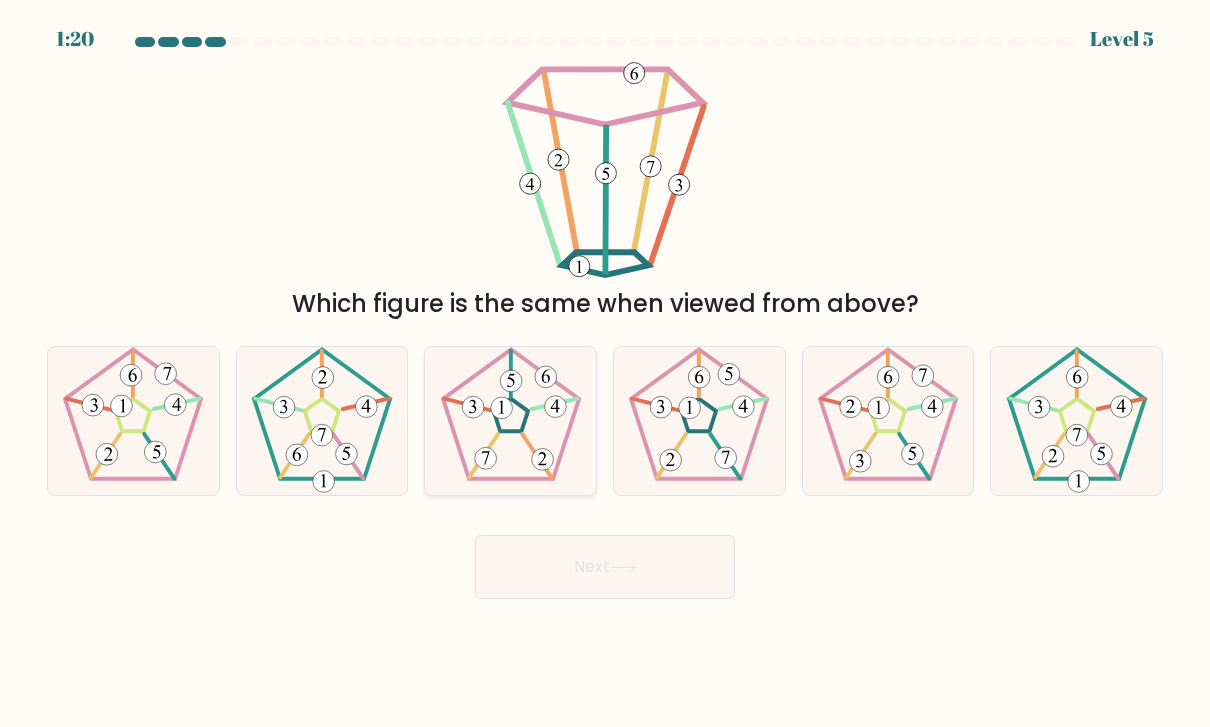 click at bounding box center (511, 421) 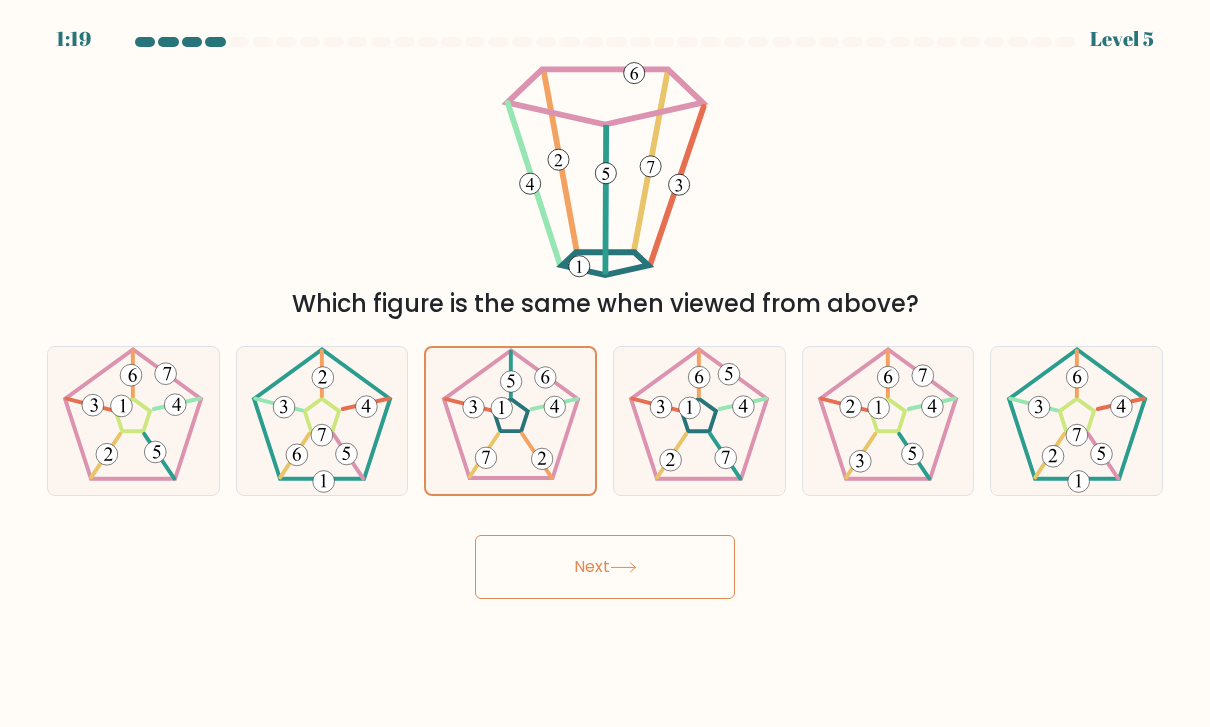 click on "Next" at bounding box center (605, 567) 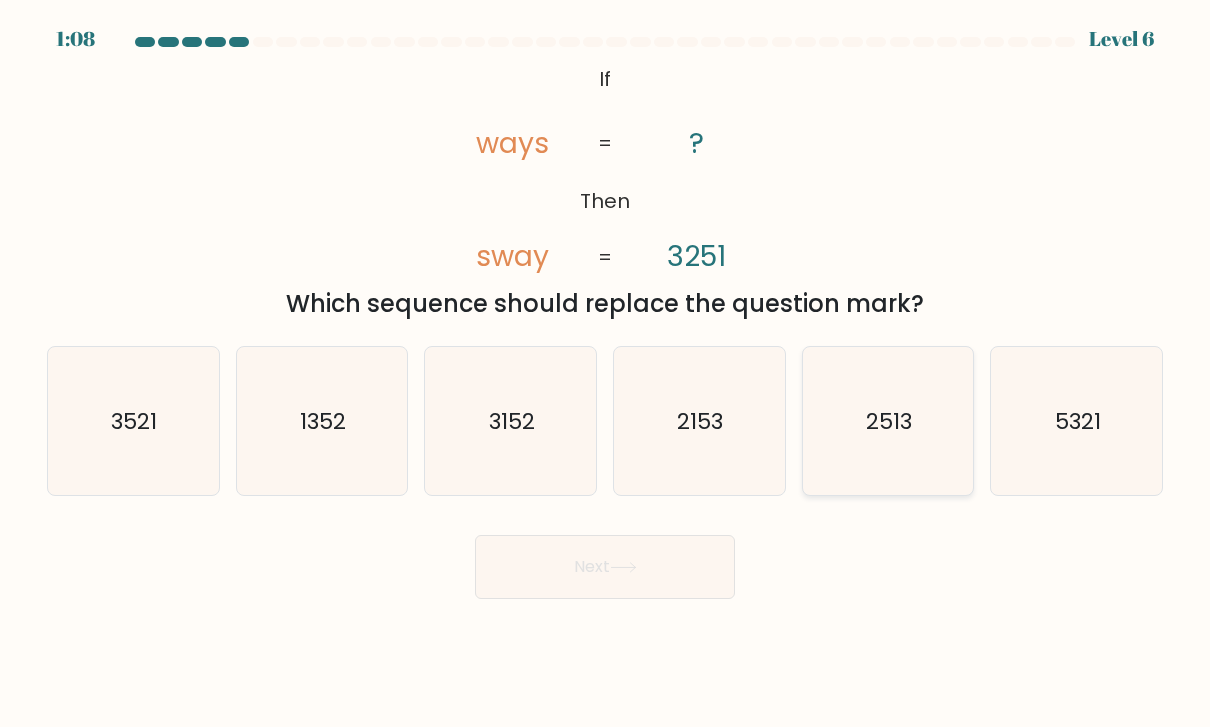 click on "2513" at bounding box center (889, 421) 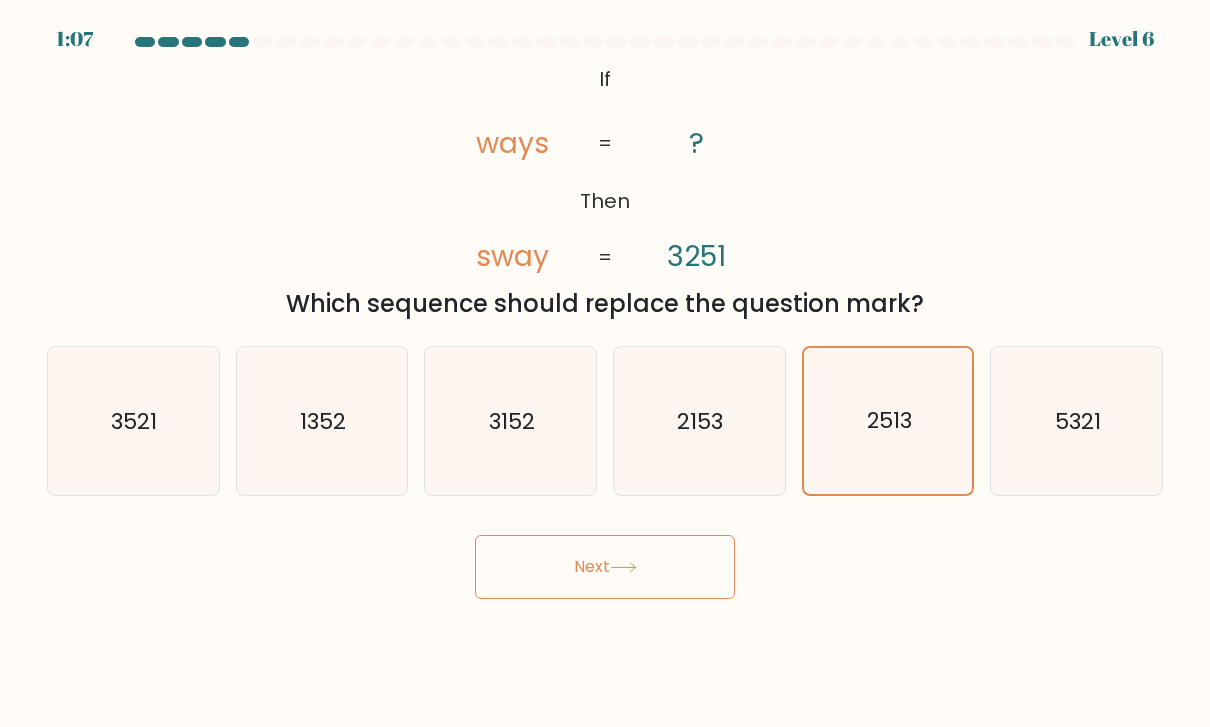 click on "Next" at bounding box center [605, 567] 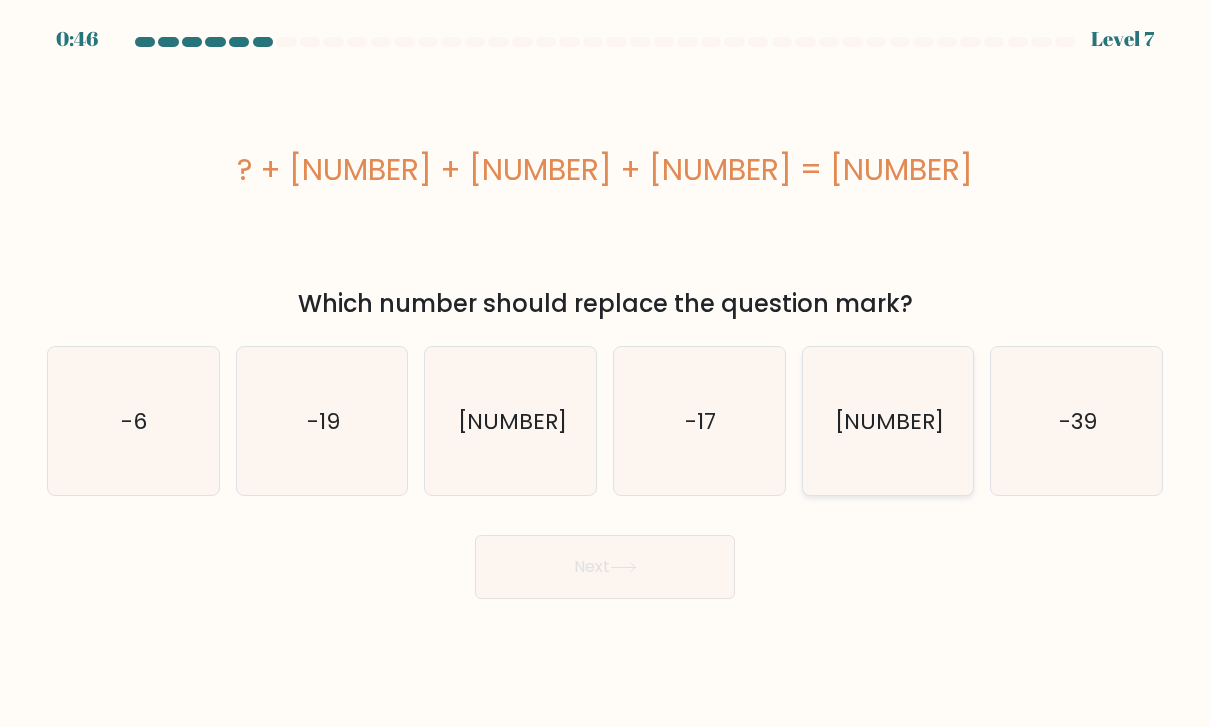 click on "[NUMBER]" at bounding box center [888, 421] 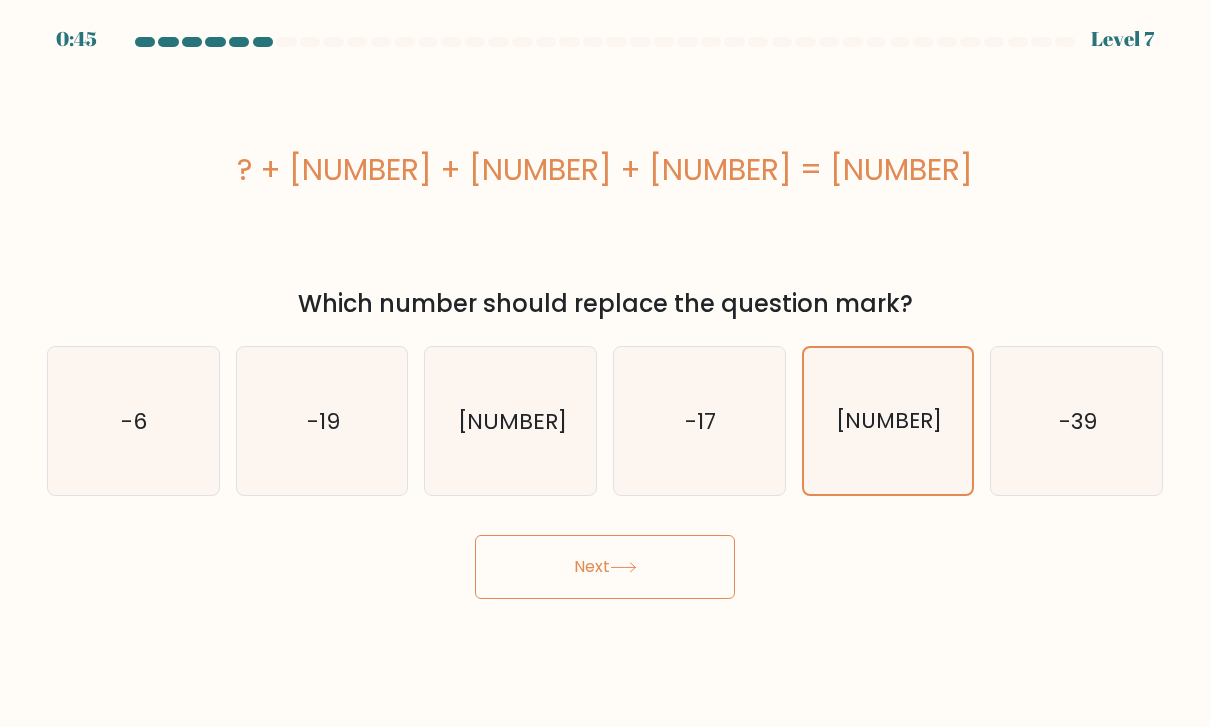 click on "Next" at bounding box center (605, 567) 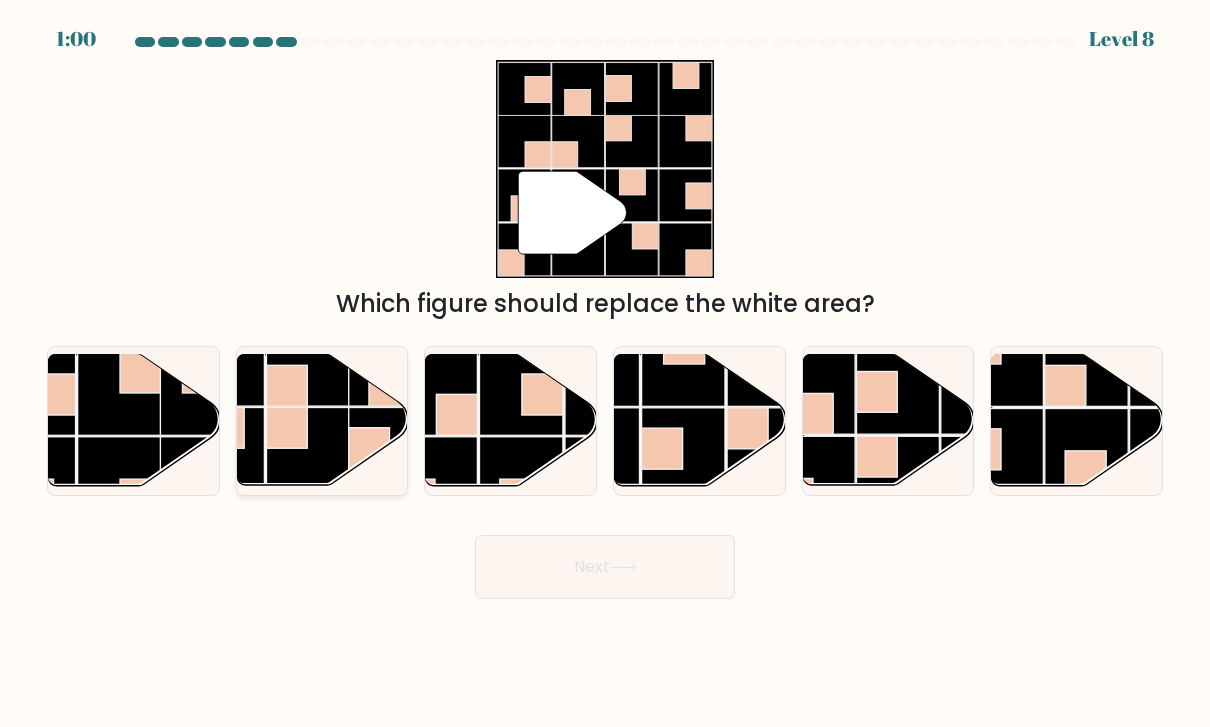 click at bounding box center (307, 449) 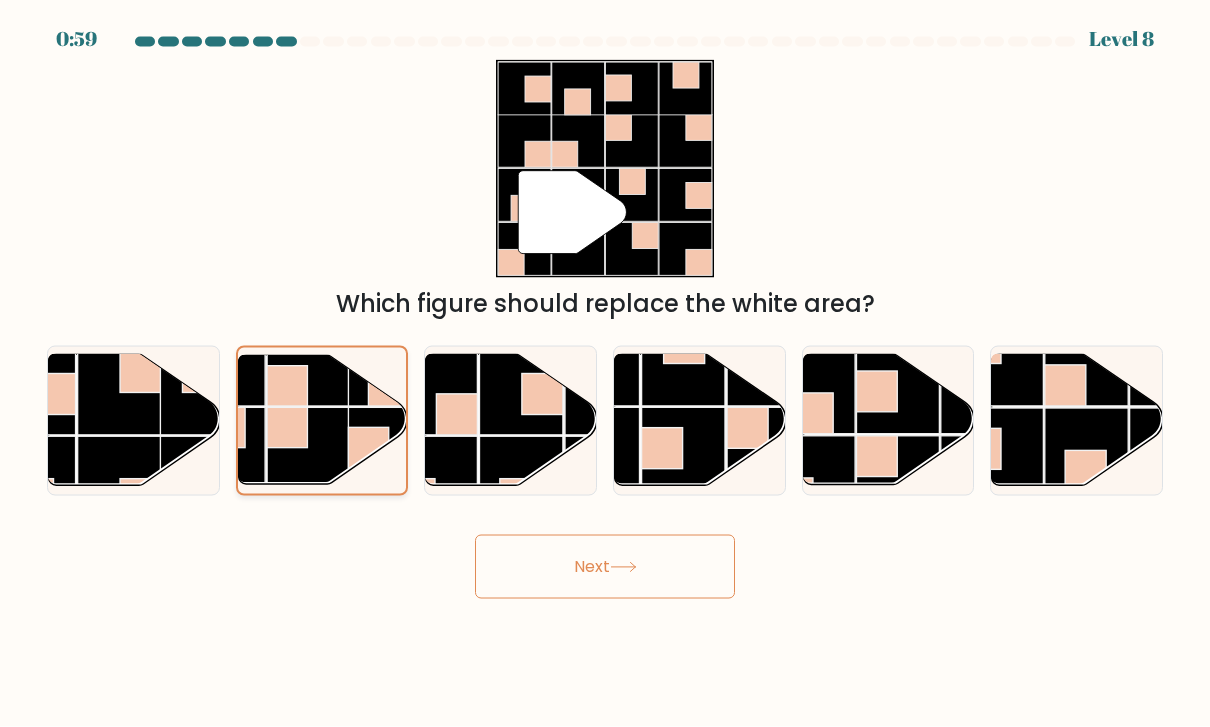 scroll, scrollTop: 4, scrollLeft: 0, axis: vertical 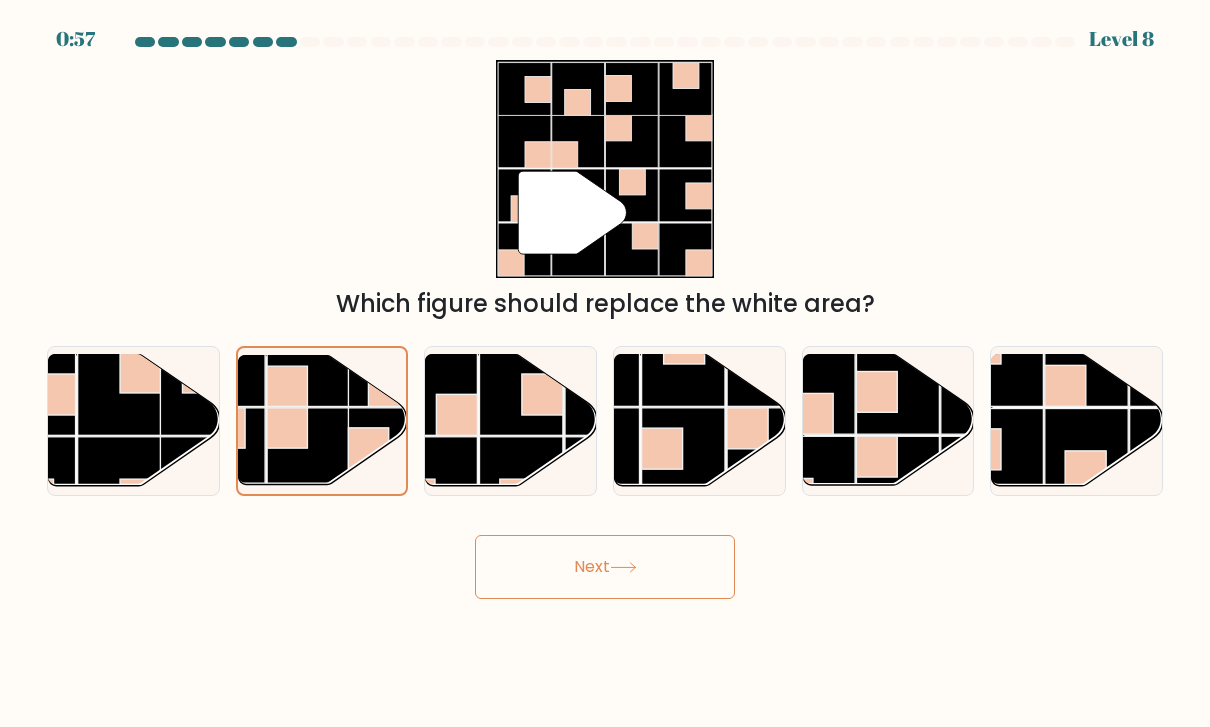 click at bounding box center [623, 567] 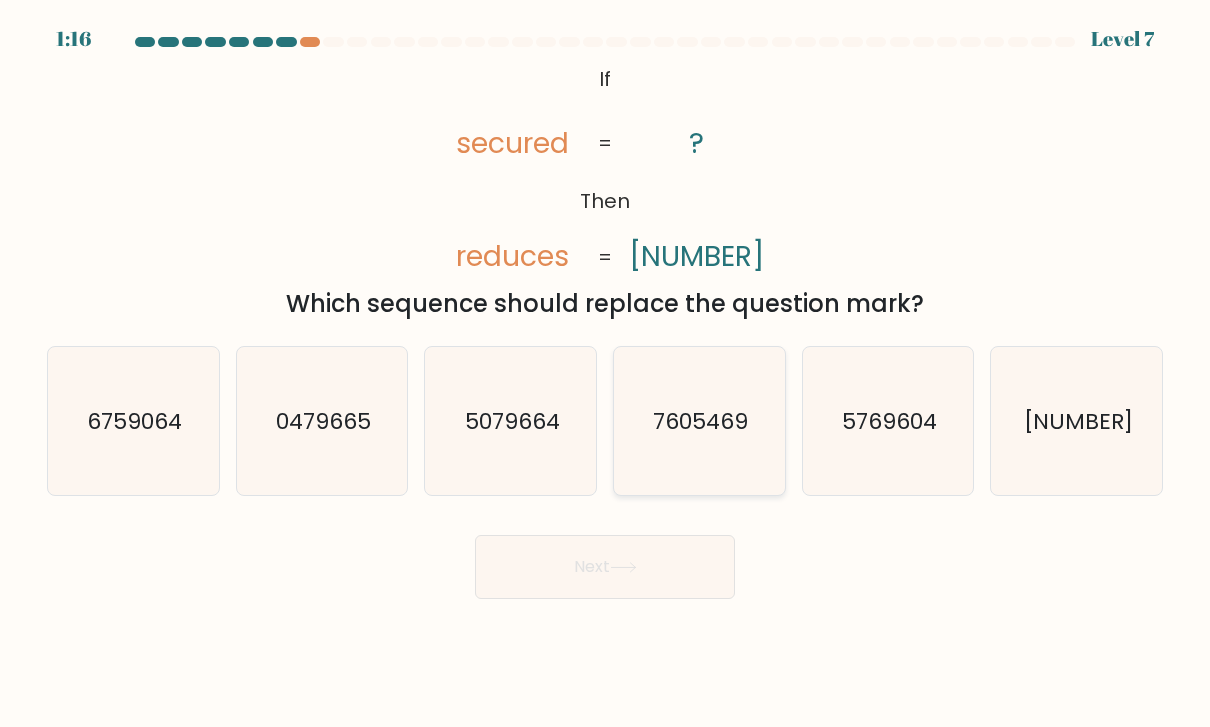click on "7605469" at bounding box center (699, 421) 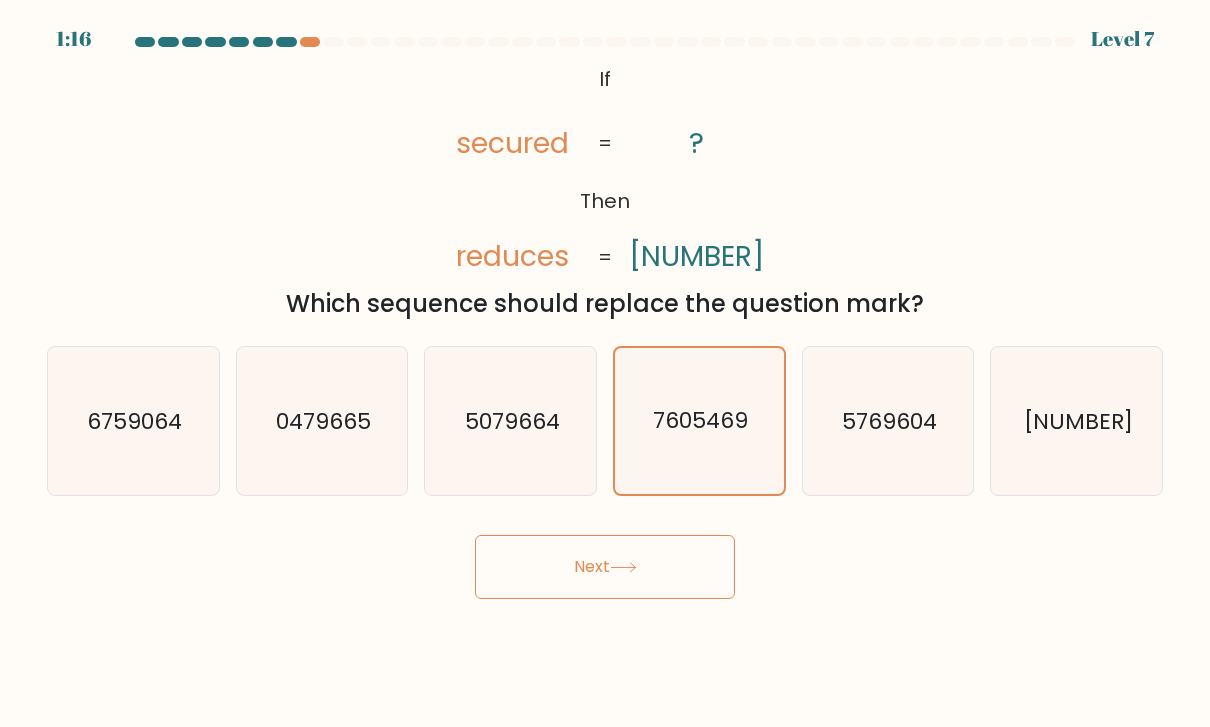 click on "Next" at bounding box center (605, 567) 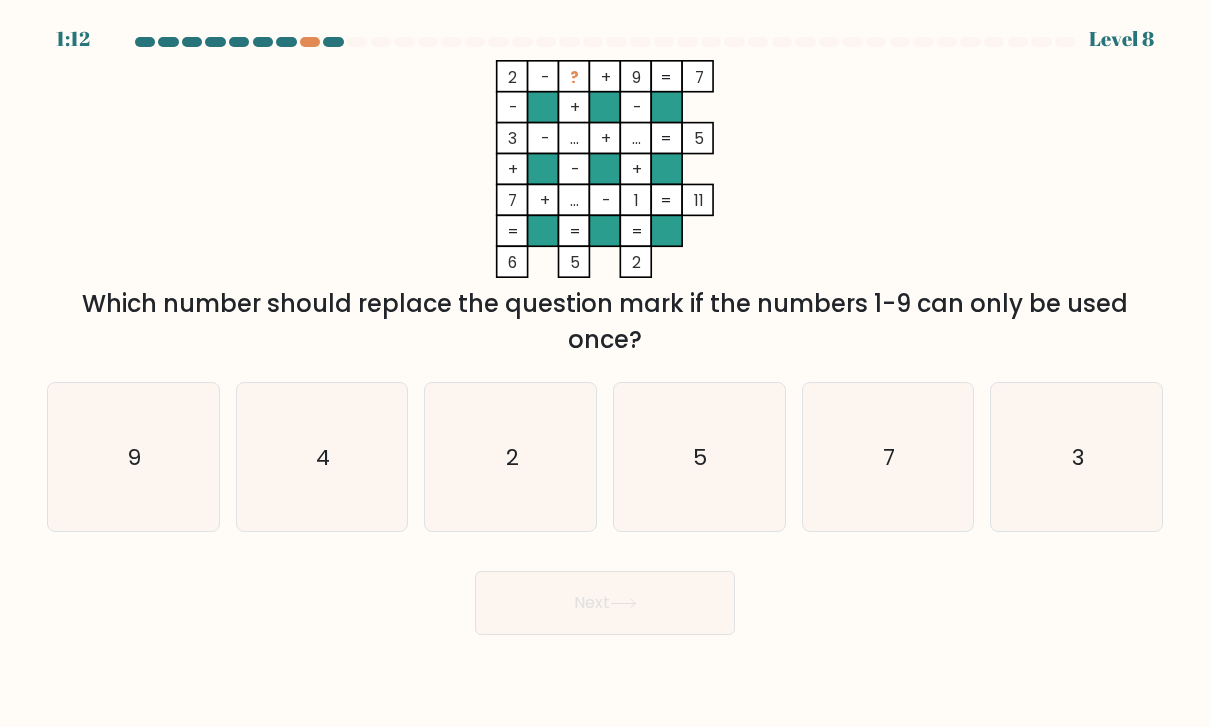 scroll, scrollTop: 0, scrollLeft: 0, axis: both 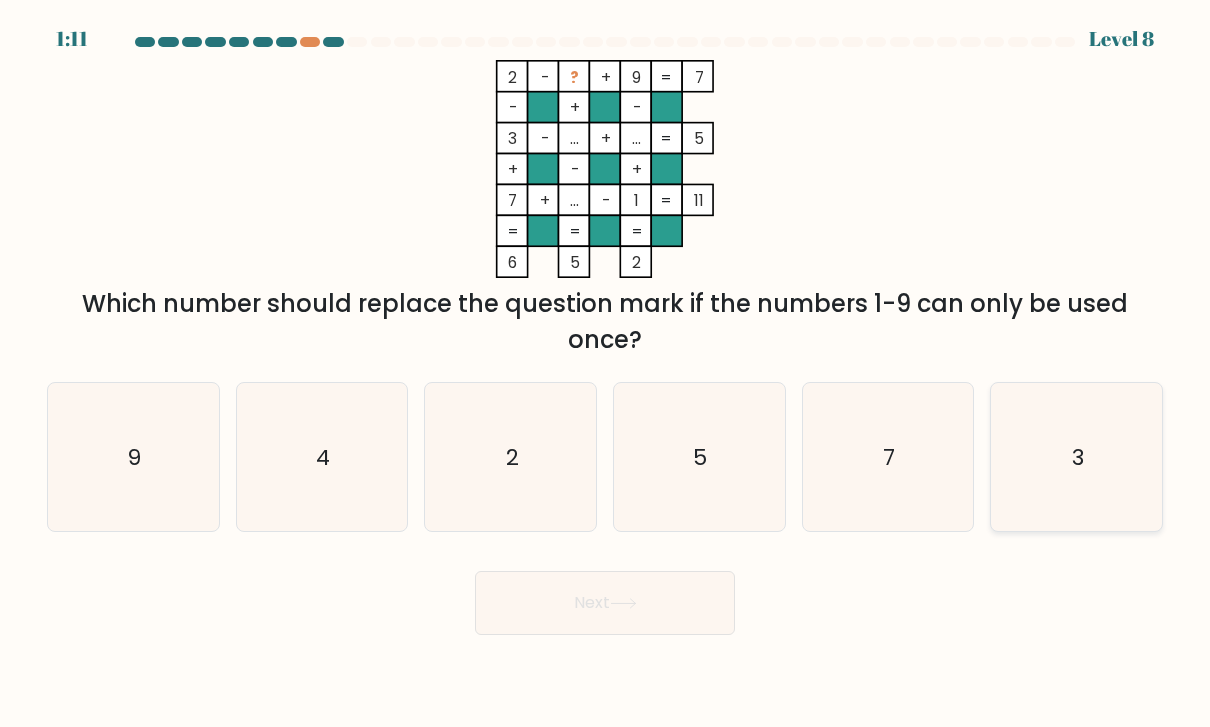 click on "3" at bounding box center (1077, 457) 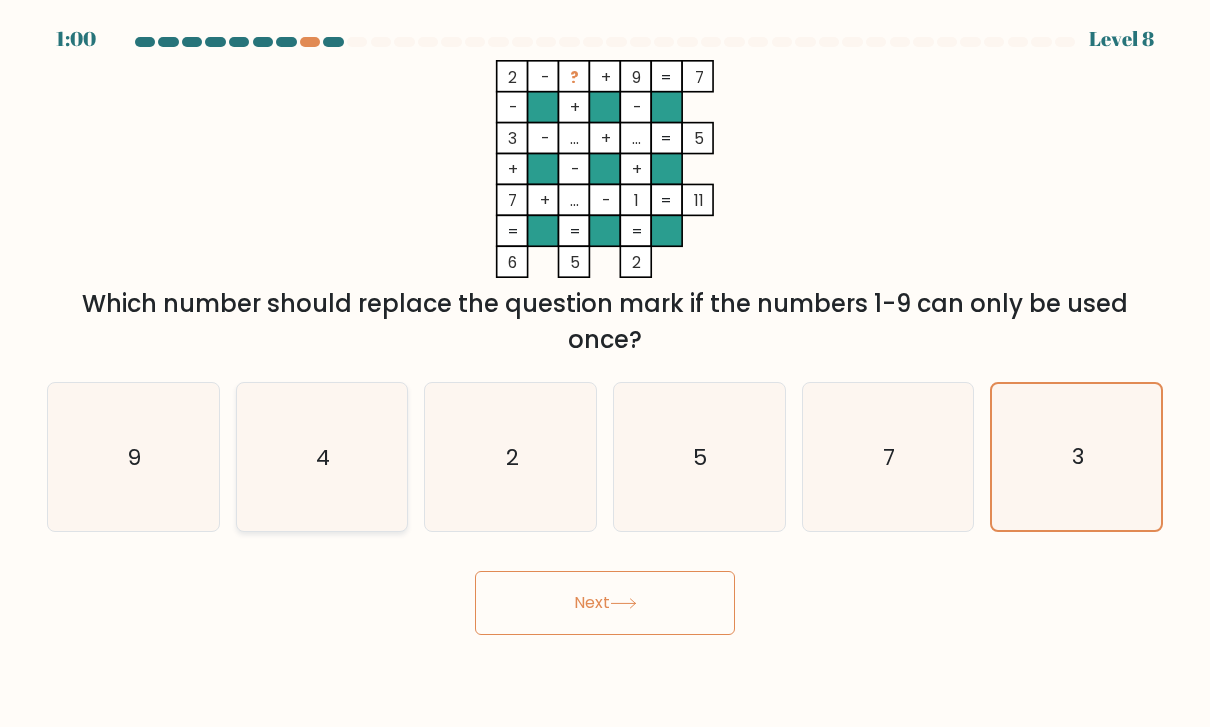 click on "4" at bounding box center (322, 457) 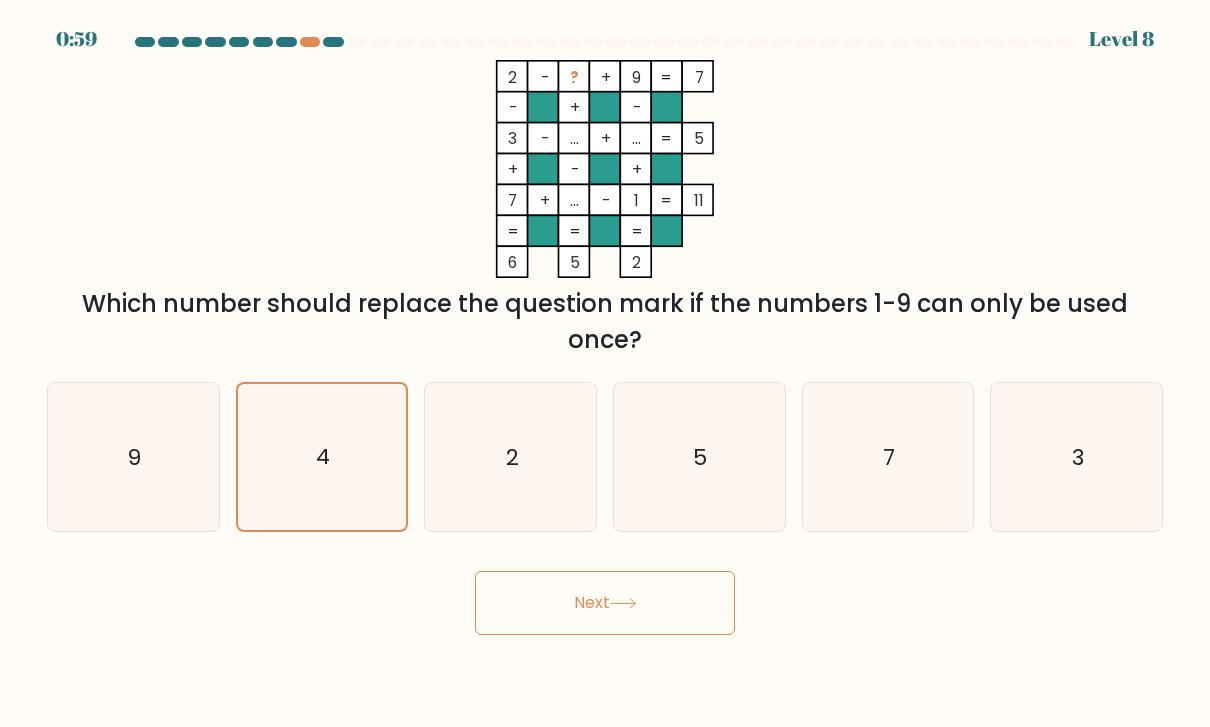 click on "Next" at bounding box center [605, 603] 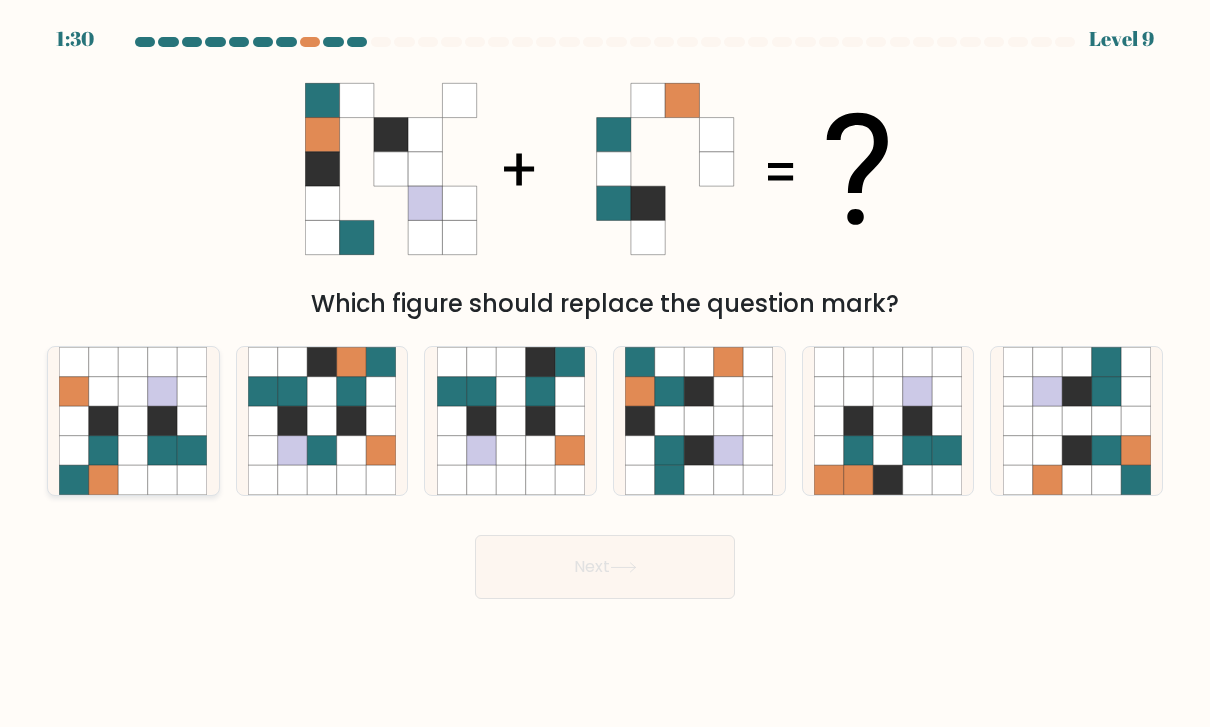 click at bounding box center (192, 450) 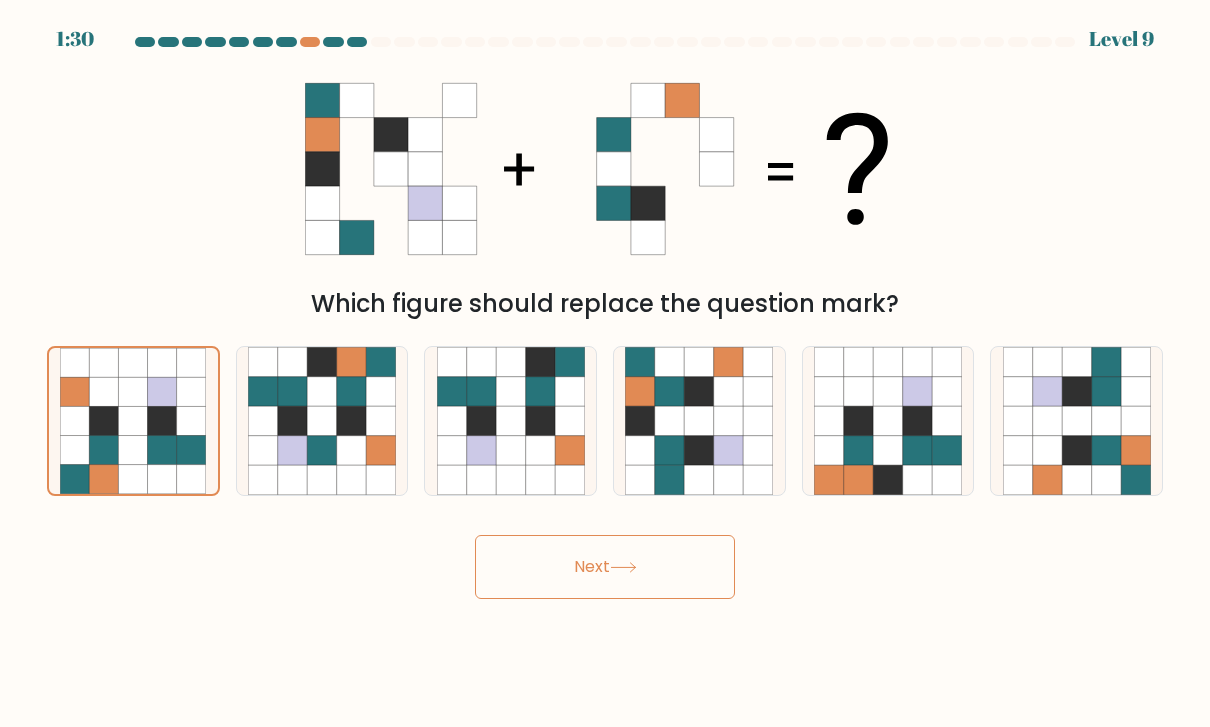 click on "Next" at bounding box center (605, 567) 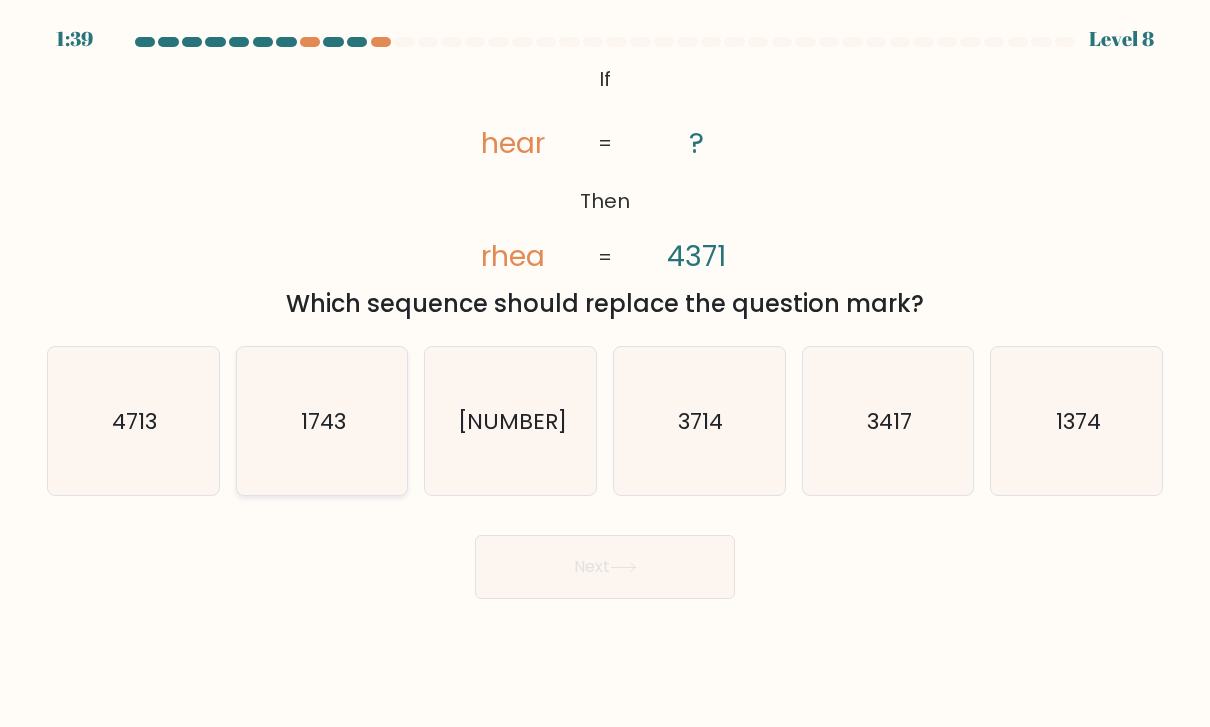 click on "1743" at bounding box center [322, 421] 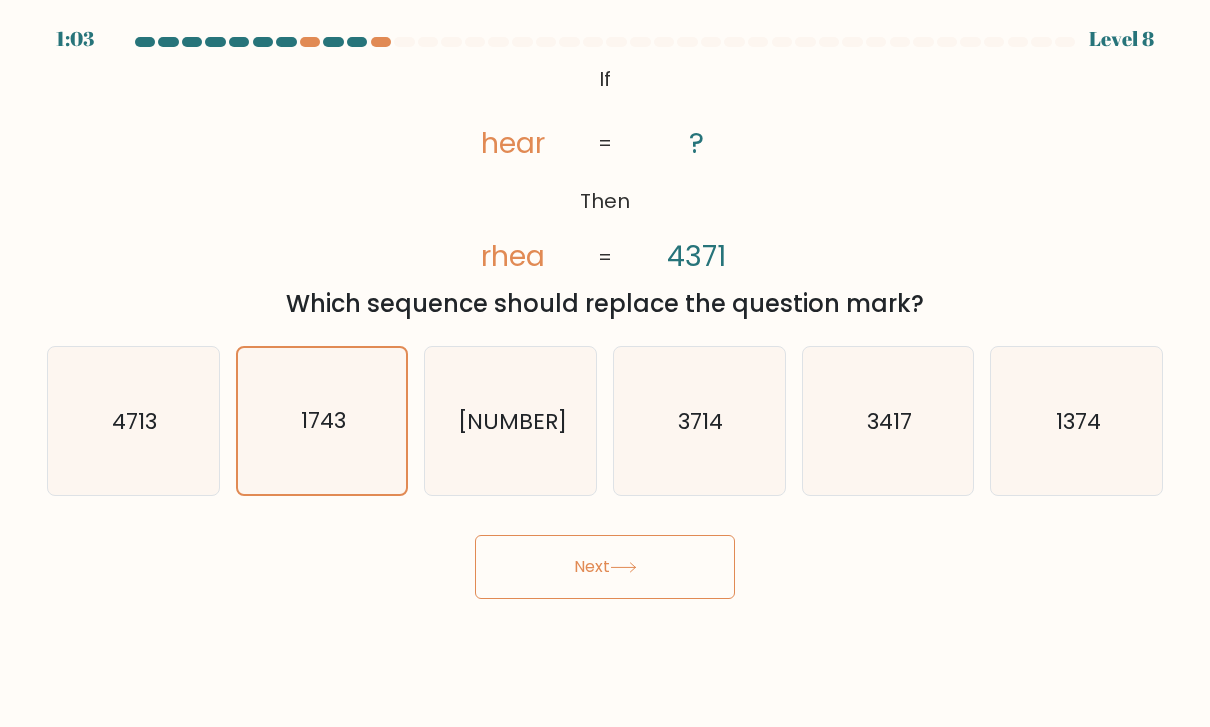 click on "Next" at bounding box center (605, 567) 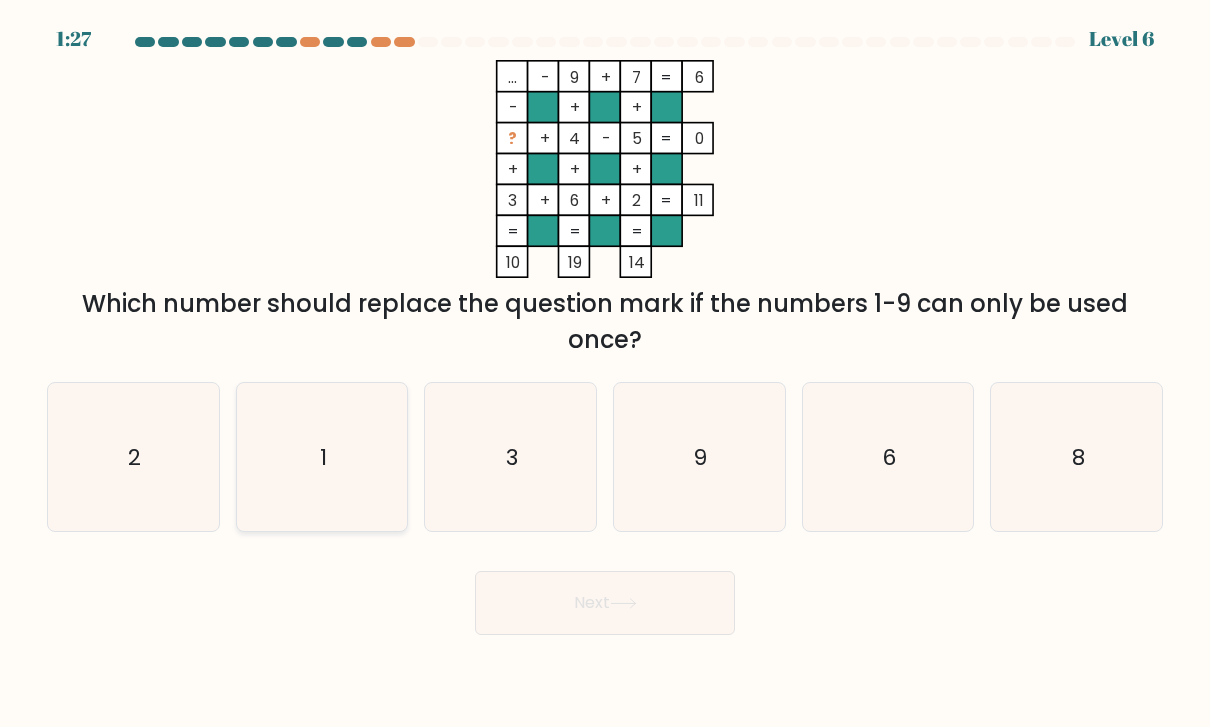 click on "1" at bounding box center [322, 457] 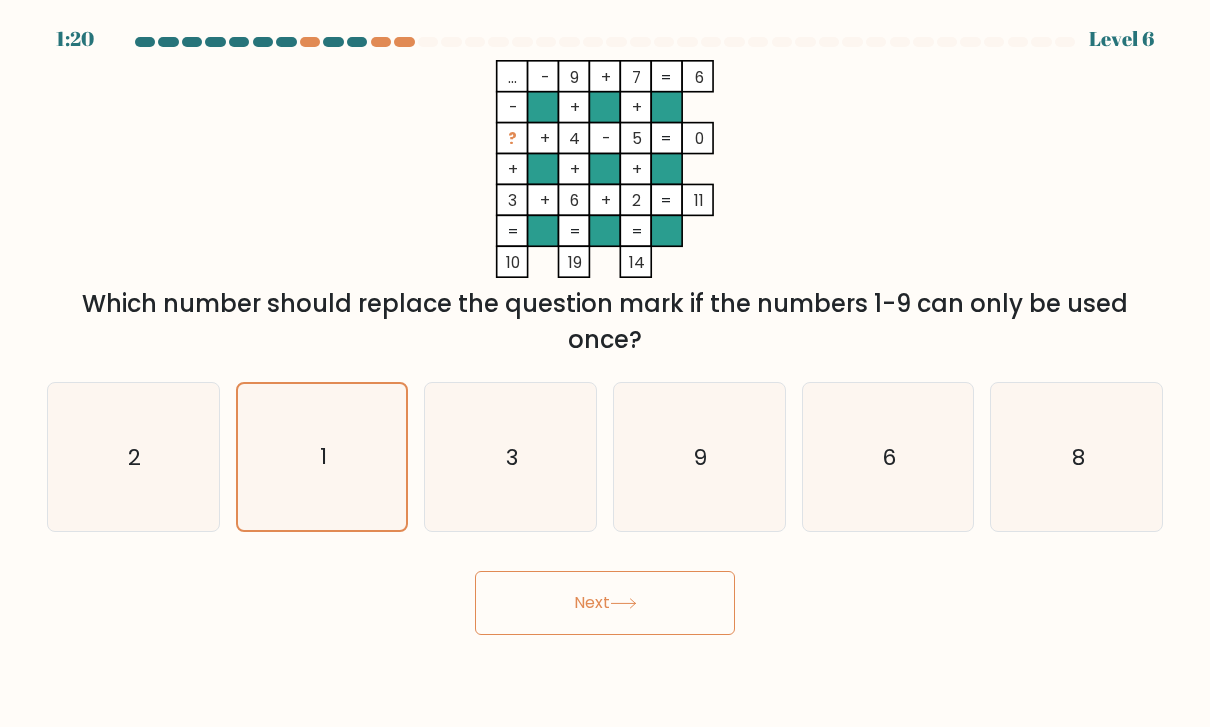 click on "Next" at bounding box center (605, 603) 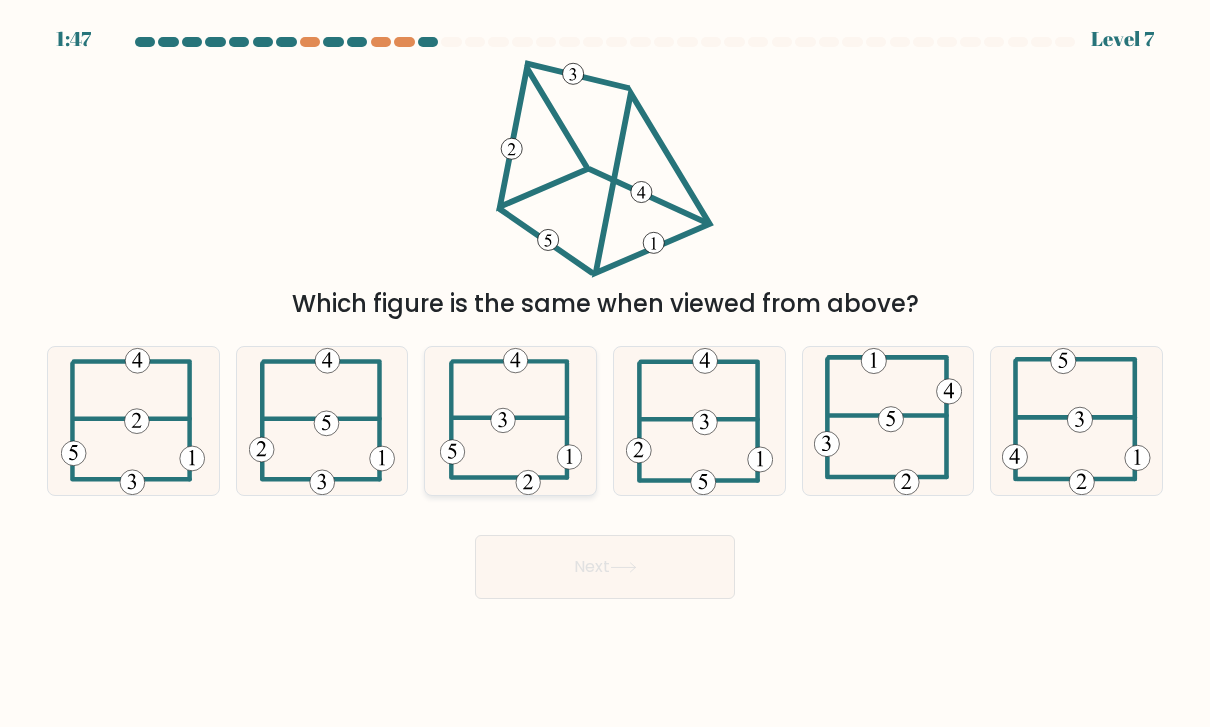 click at bounding box center (511, 421) 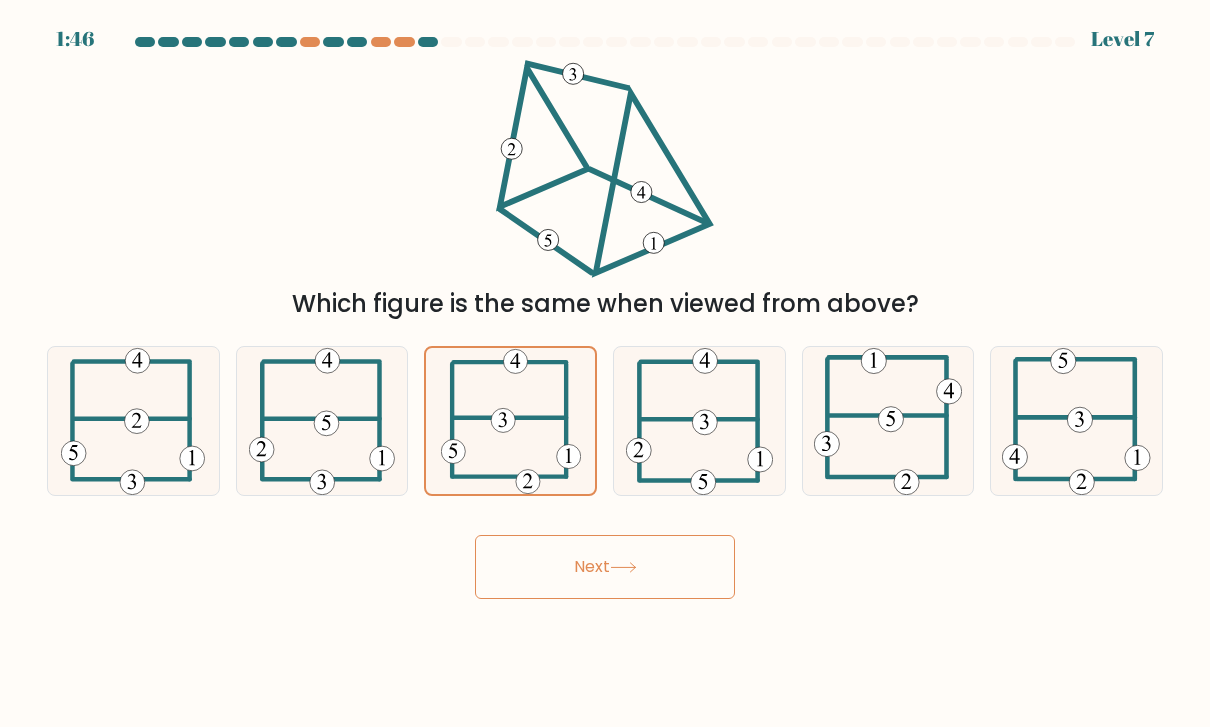 click on "Next" at bounding box center (605, 567) 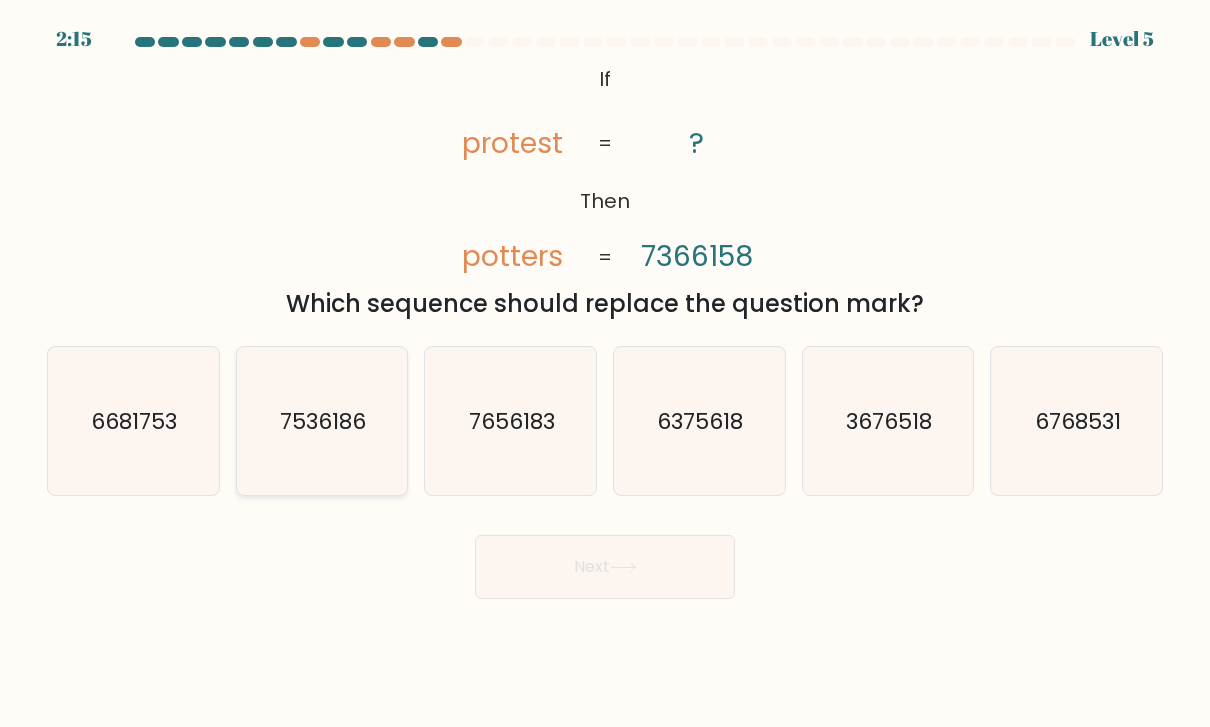 click on "7536186" at bounding box center [322, 421] 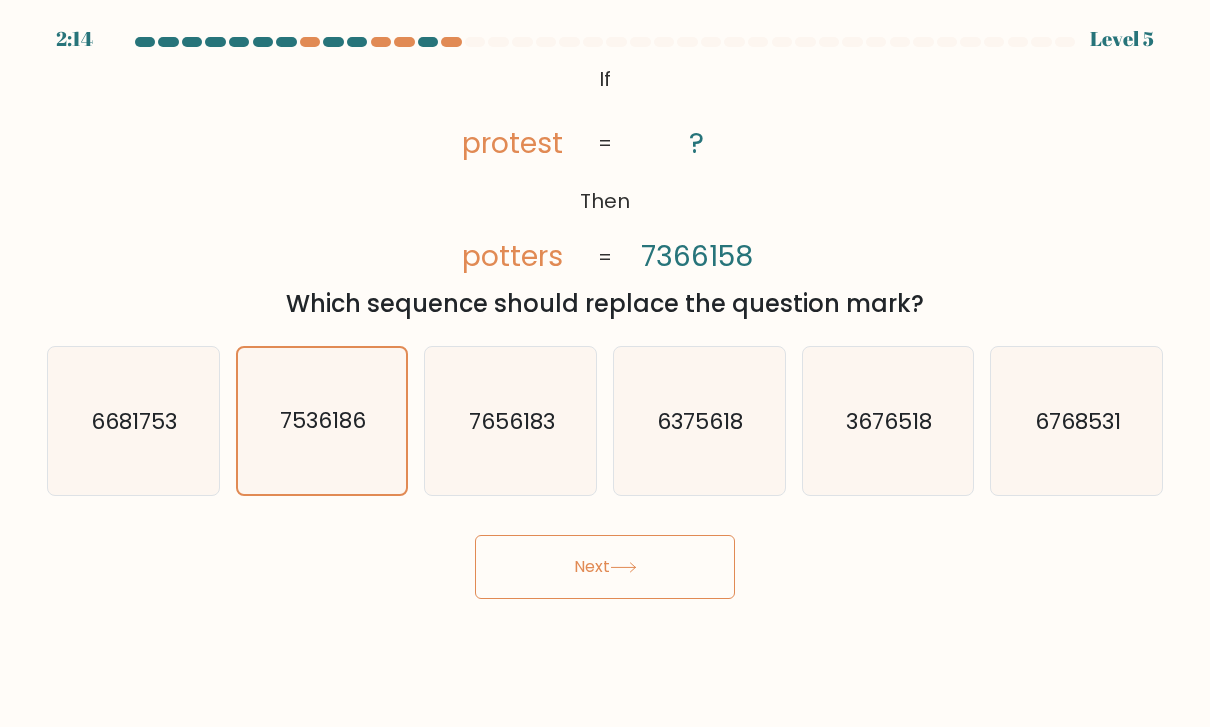 click on "Next" at bounding box center (605, 567) 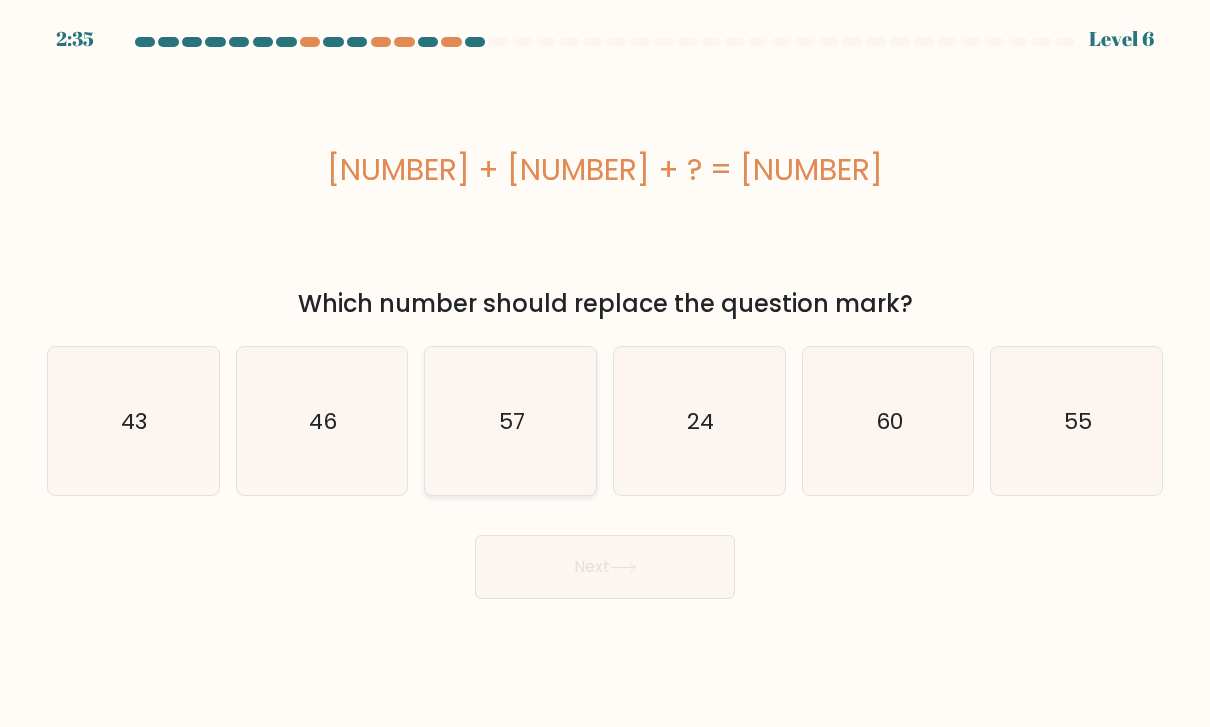 click on "57" at bounding box center [511, 421] 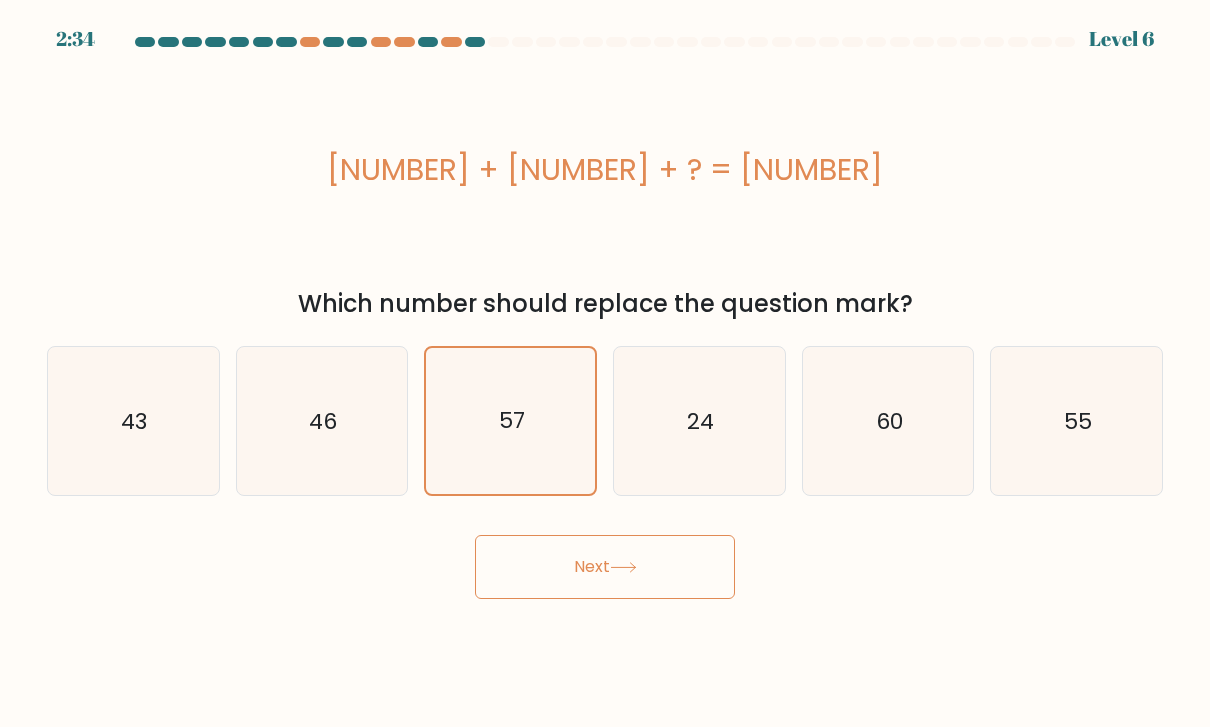 click on "Next" at bounding box center [605, 567] 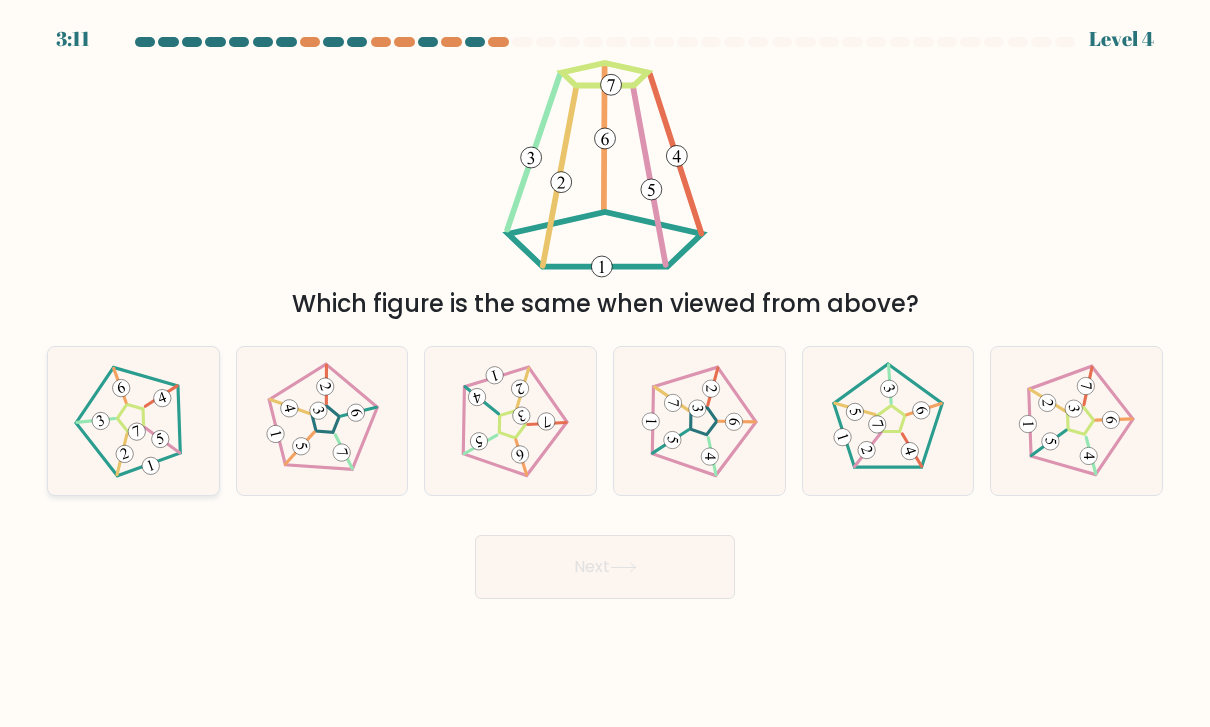 click at bounding box center (137, 432) 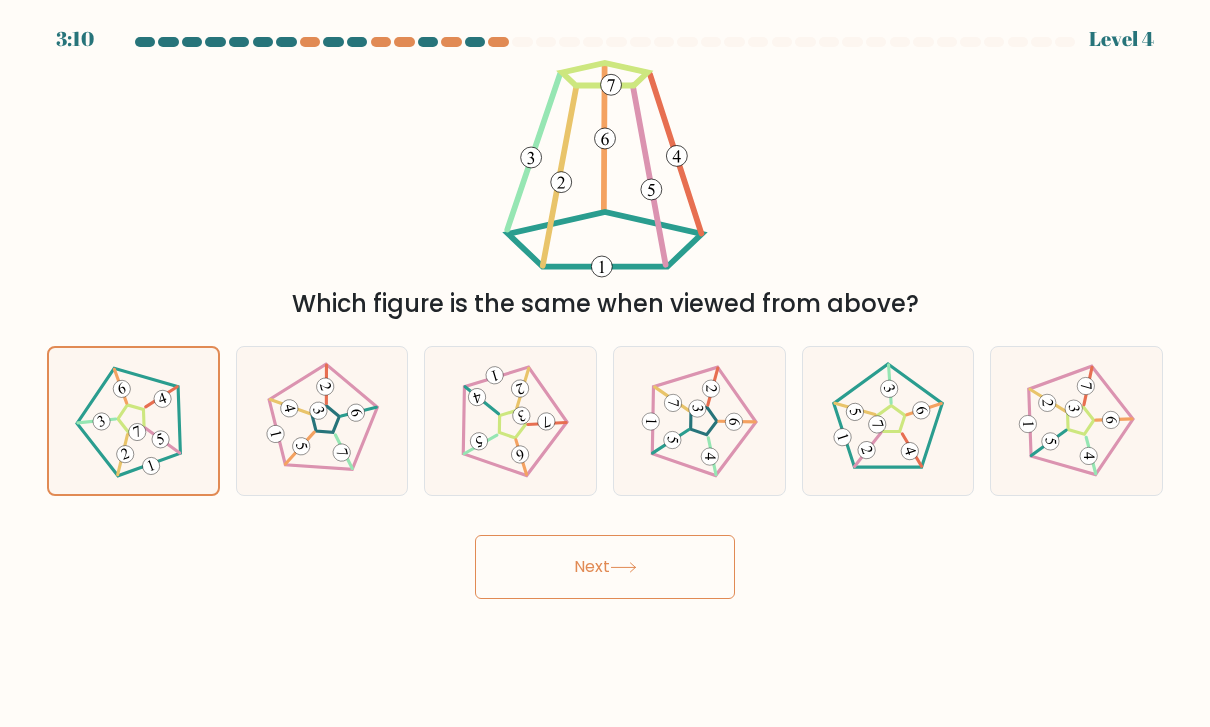 click on "Next" at bounding box center [605, 567] 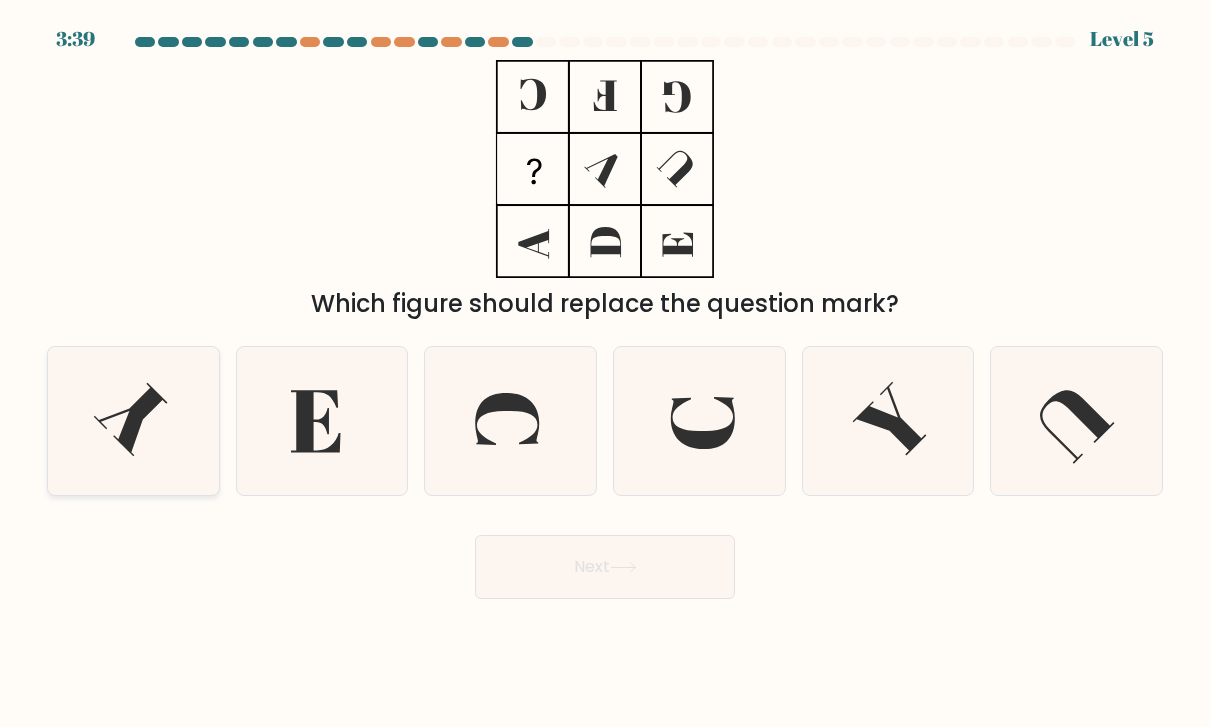 click at bounding box center (133, 421) 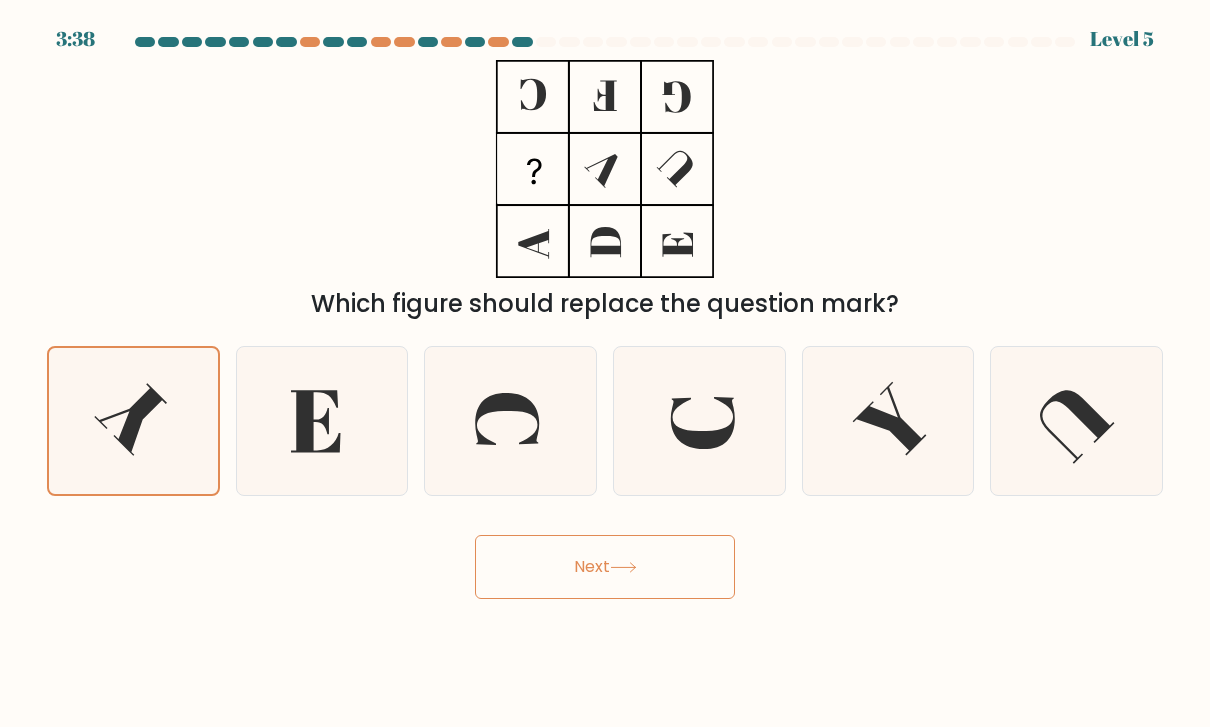 click at bounding box center [623, 567] 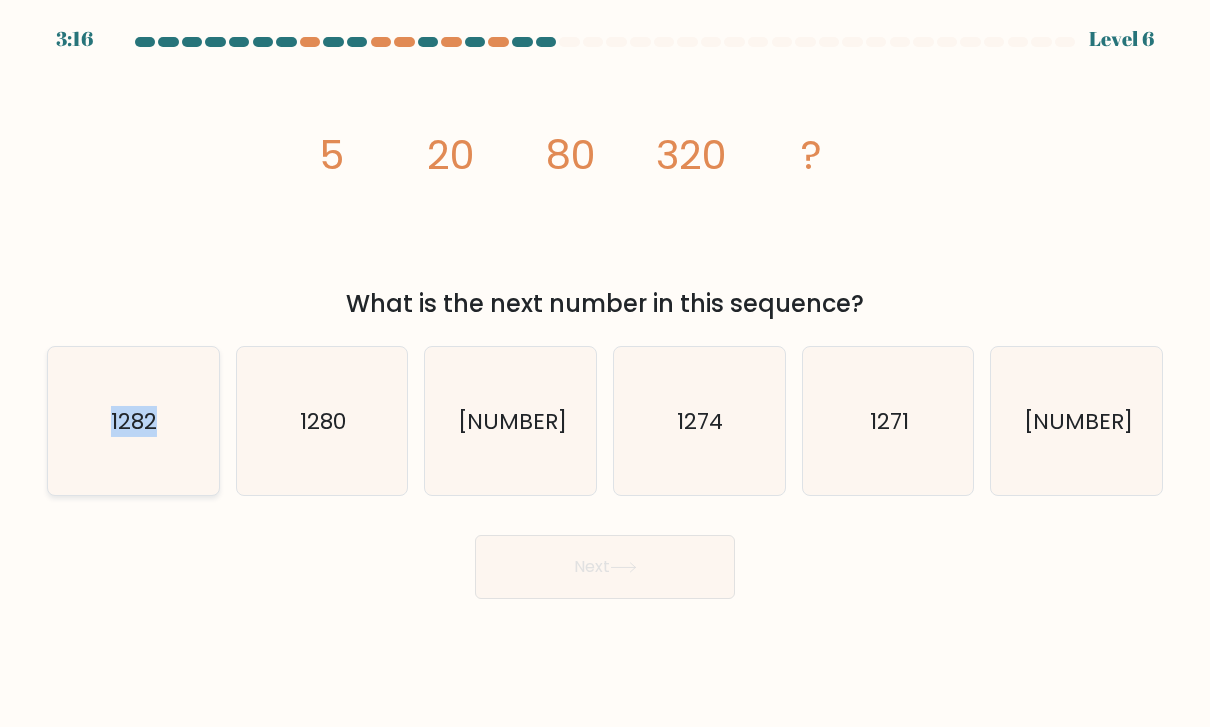 click on "1282" at bounding box center [133, 421] 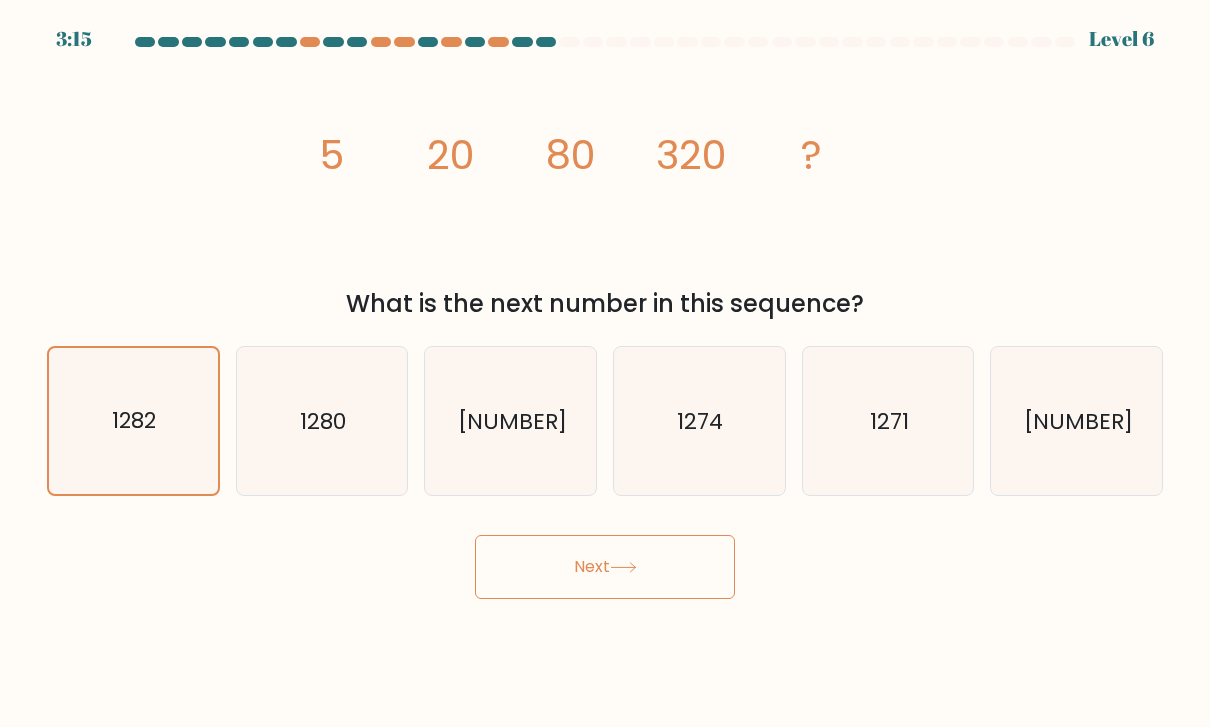 click on "Next" at bounding box center (605, 567) 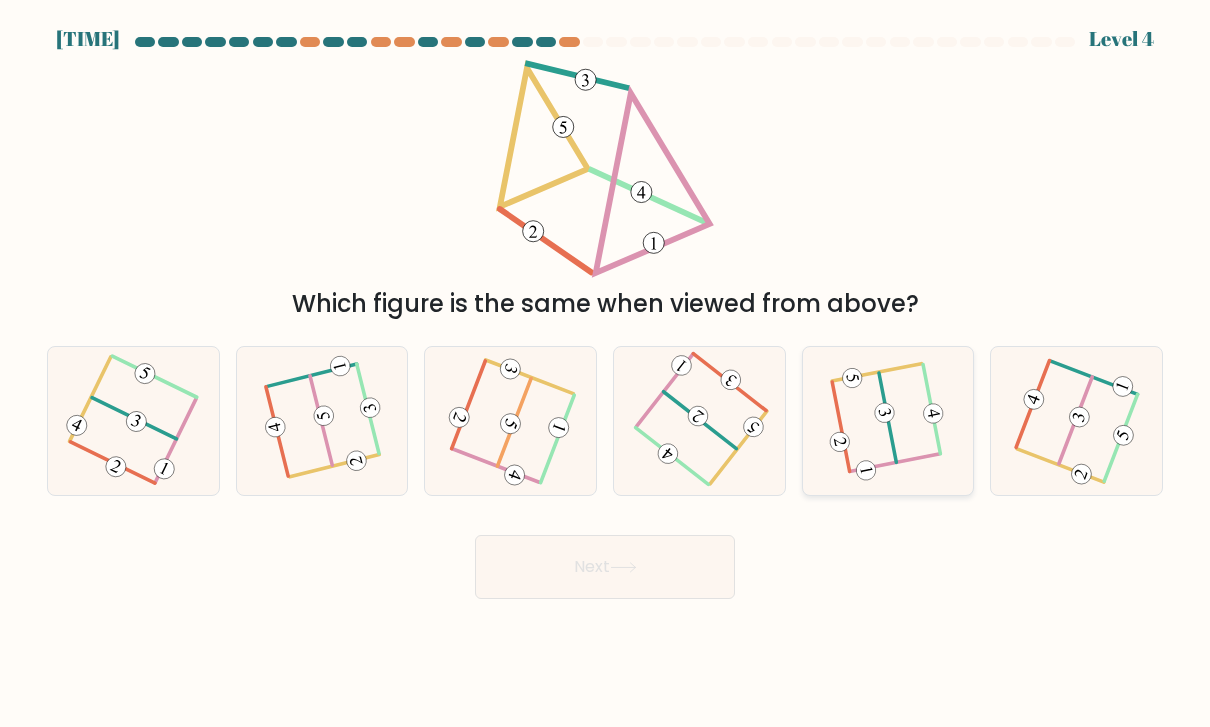 click at bounding box center (888, 421) 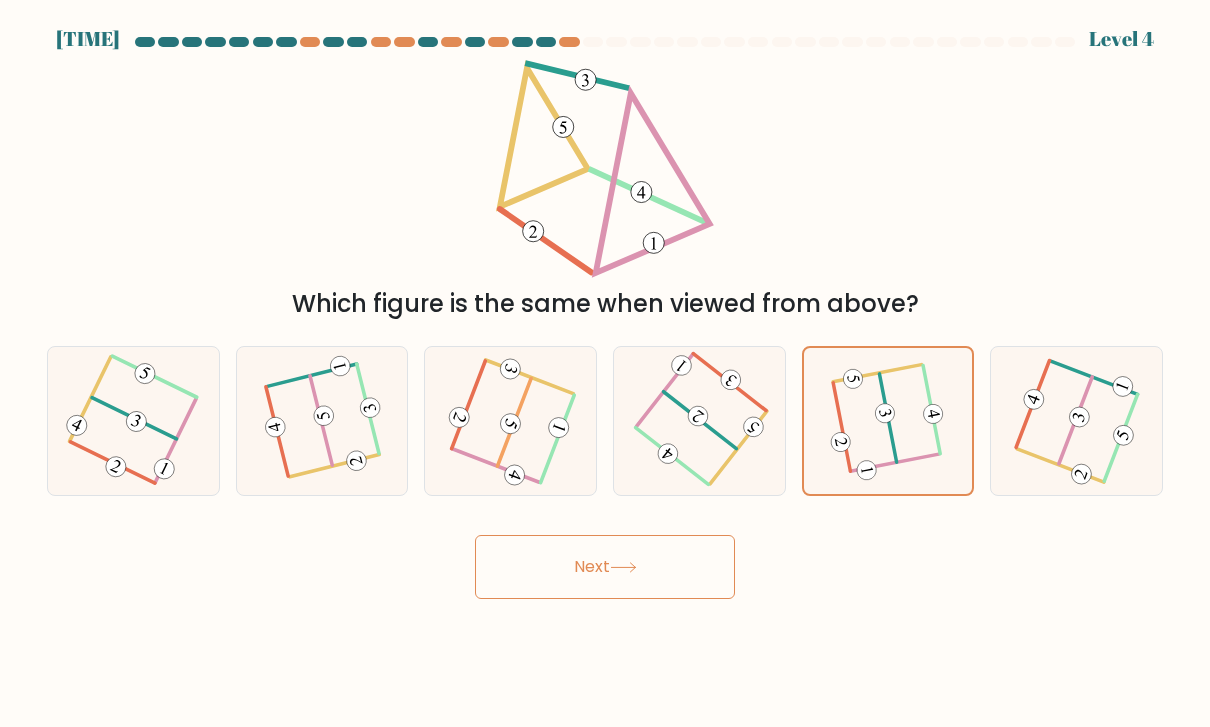 click on "Next" at bounding box center (605, 567) 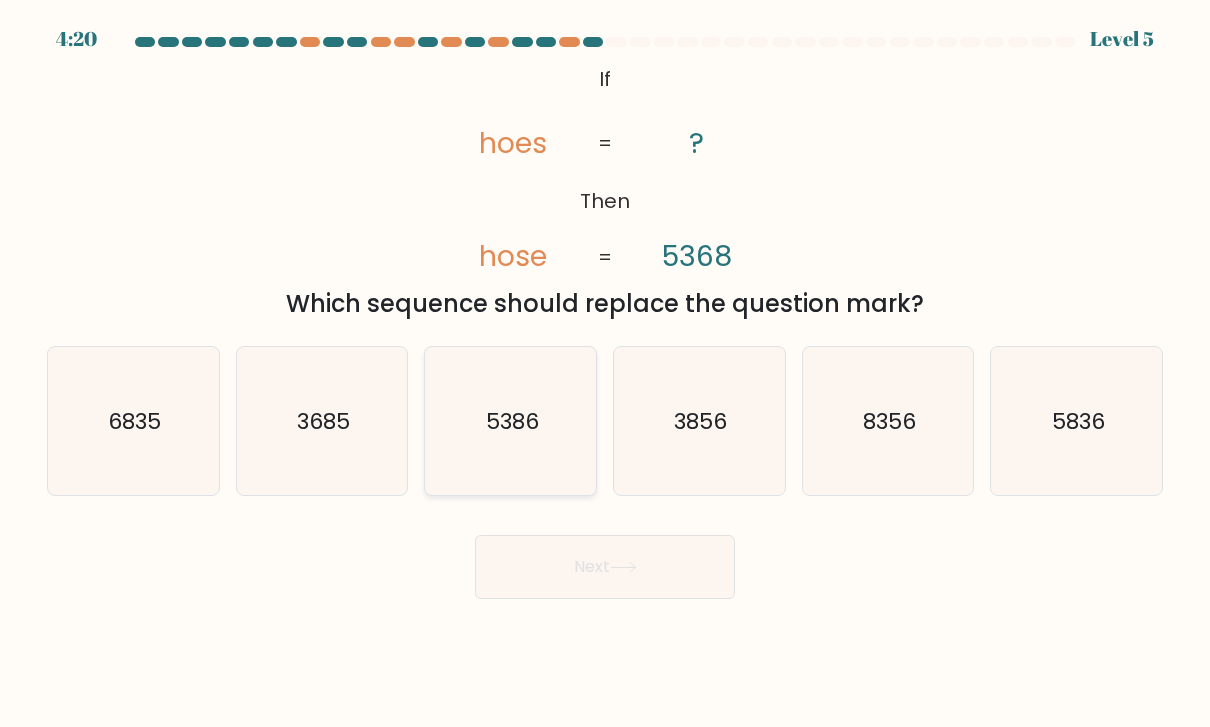 click on "5386" at bounding box center (511, 421) 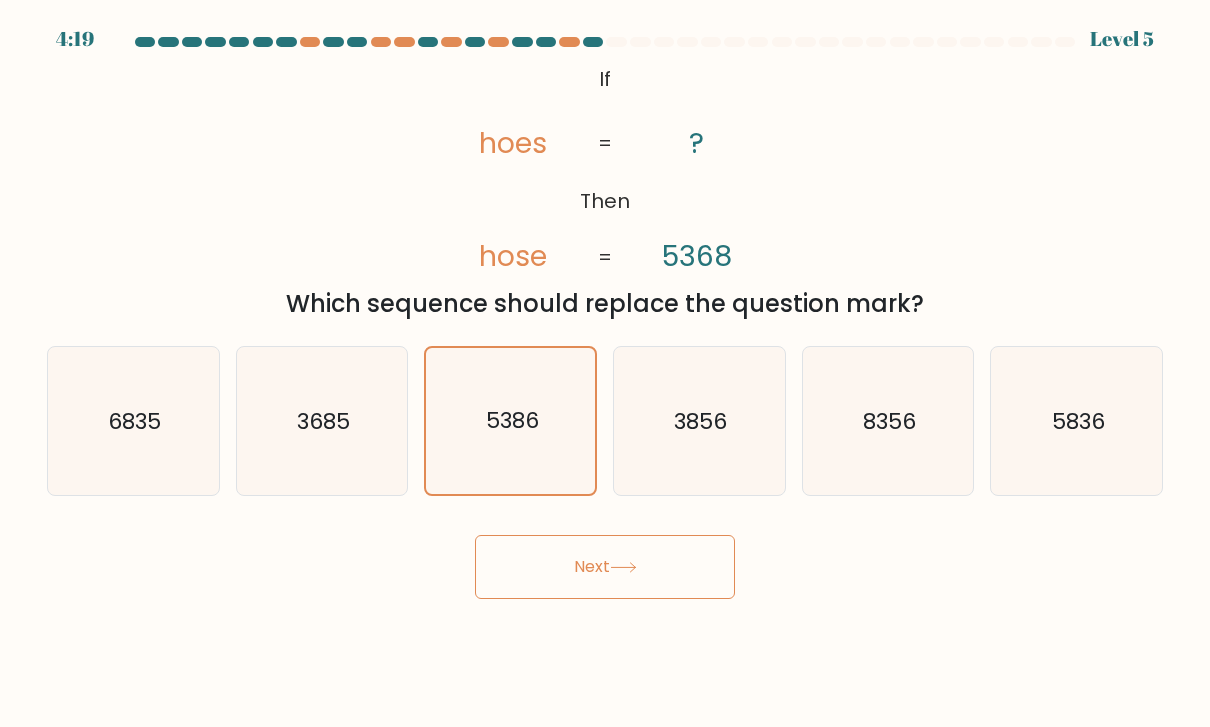 click on "Next" at bounding box center (605, 567) 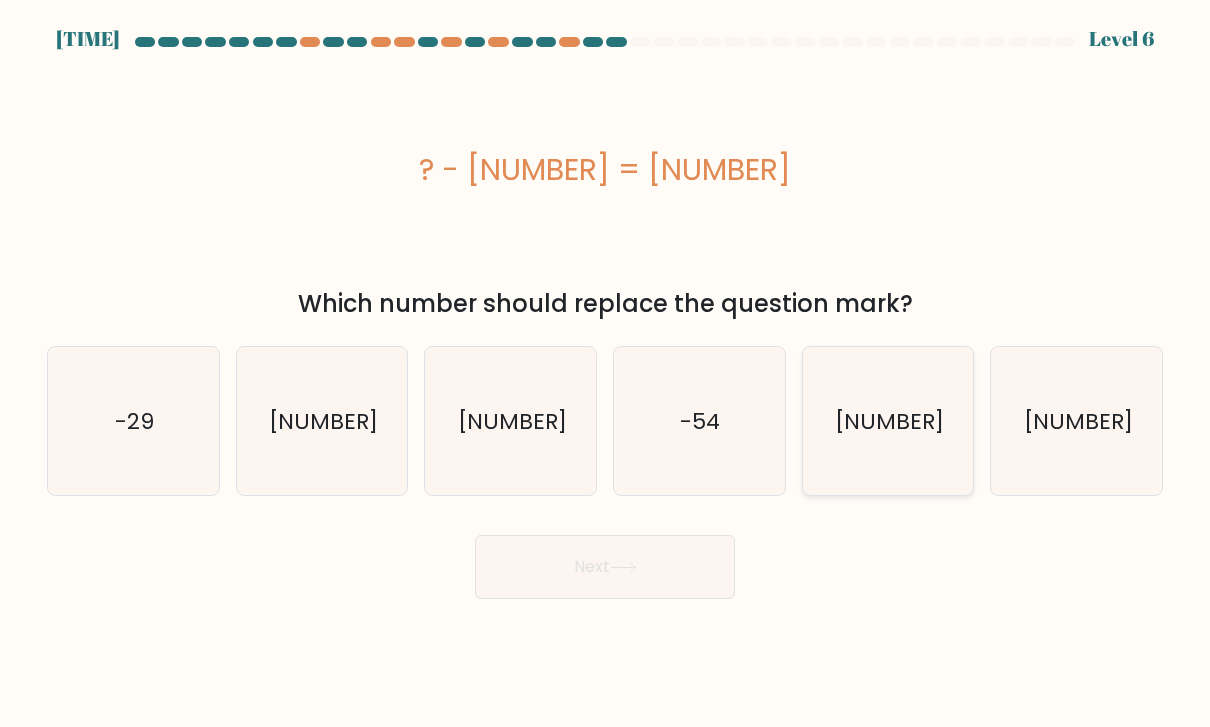 click on "[NUMBER]" at bounding box center (888, 421) 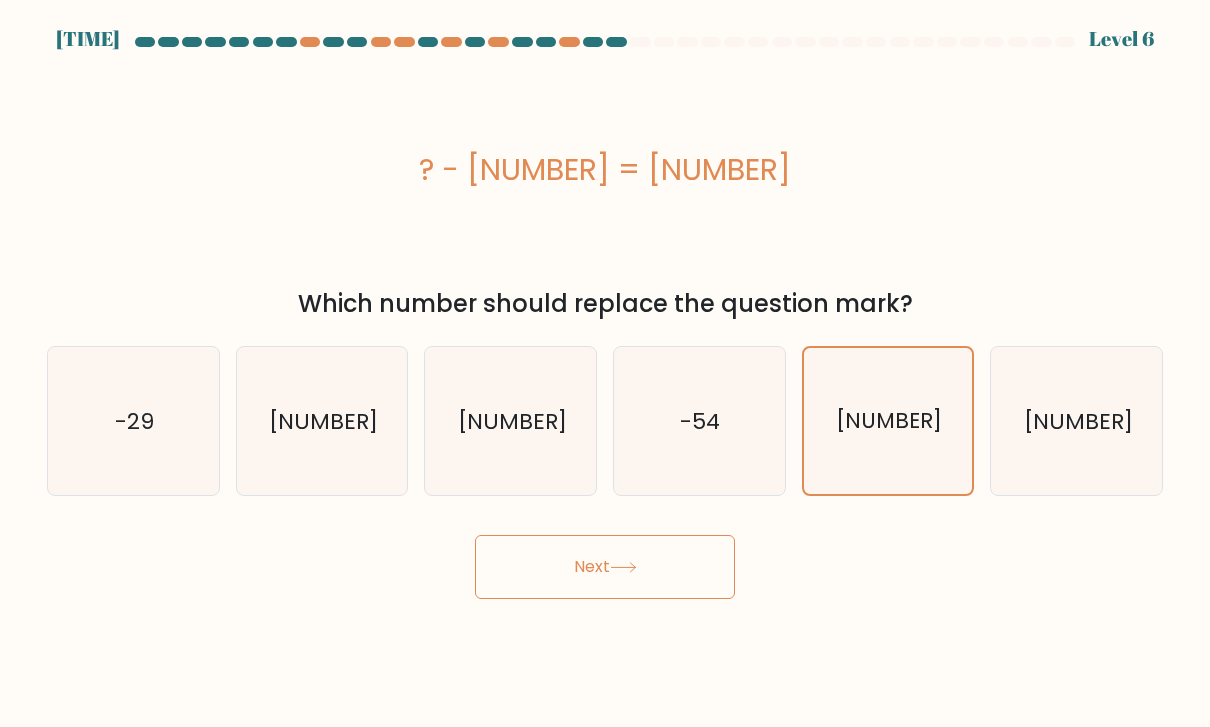 click on "Next" at bounding box center (605, 567) 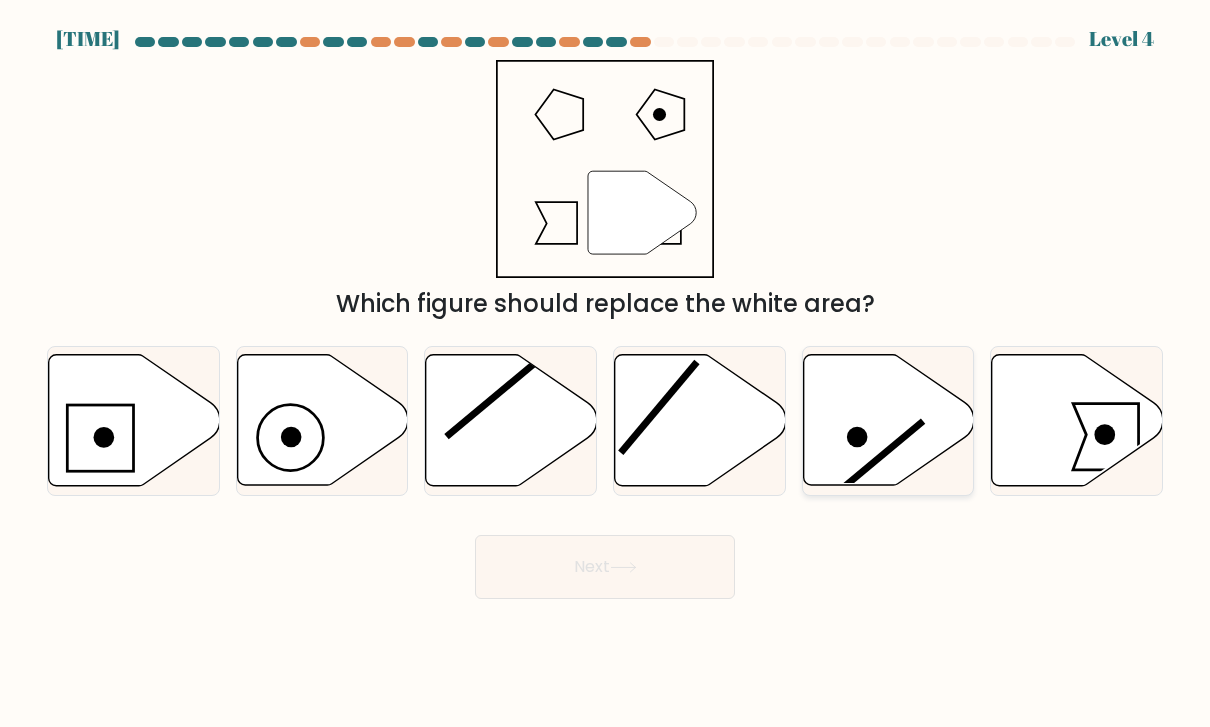 click at bounding box center [877, 460] 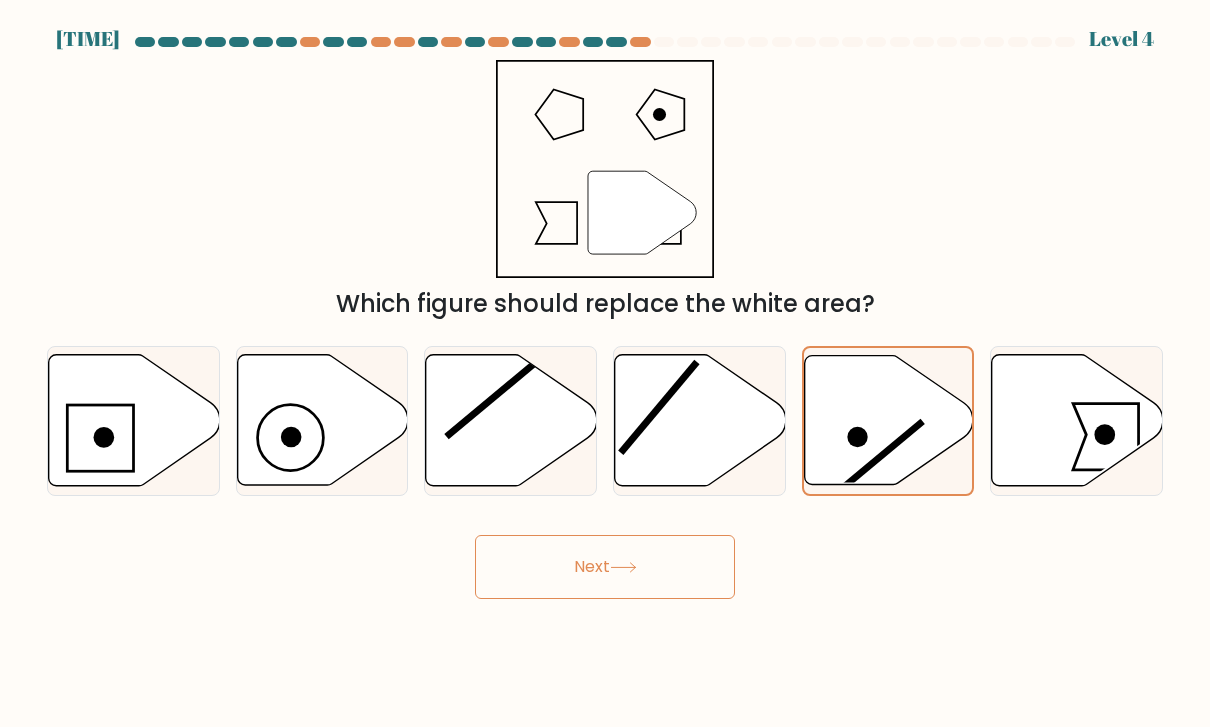 click on "Next" at bounding box center (605, 567) 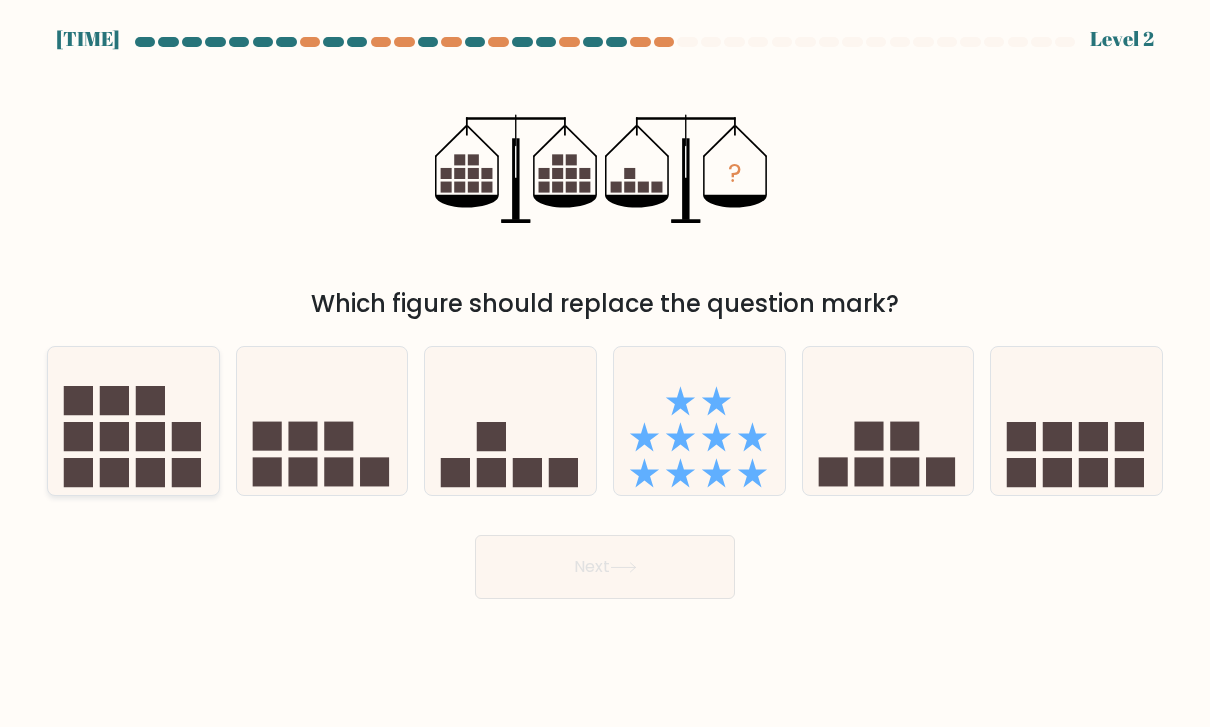 click at bounding box center (114, 472) 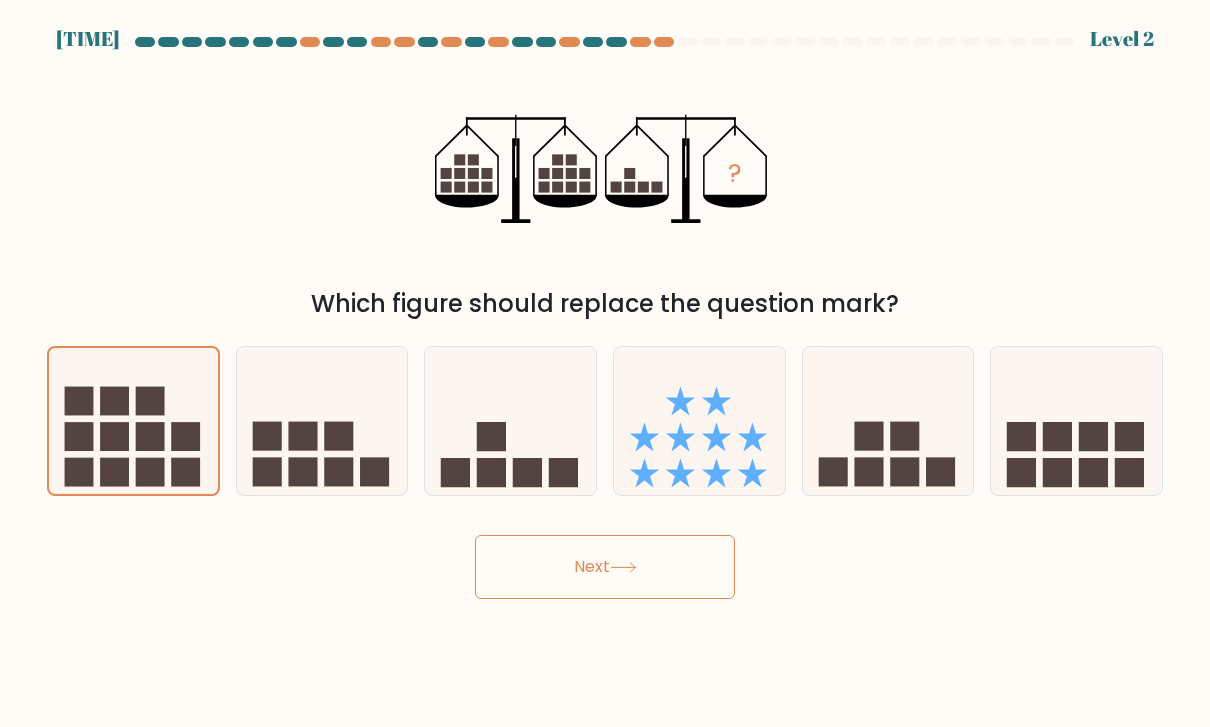 click on "Next" at bounding box center [605, 567] 